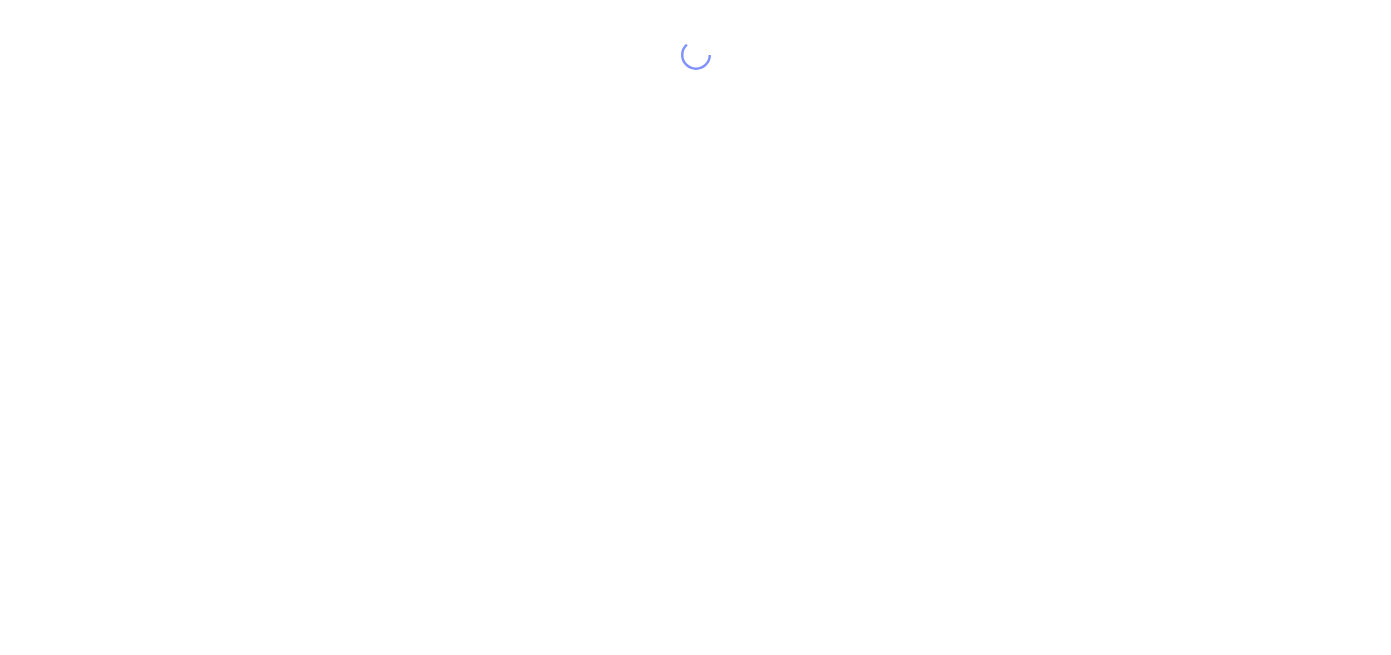 scroll, scrollTop: 0, scrollLeft: 0, axis: both 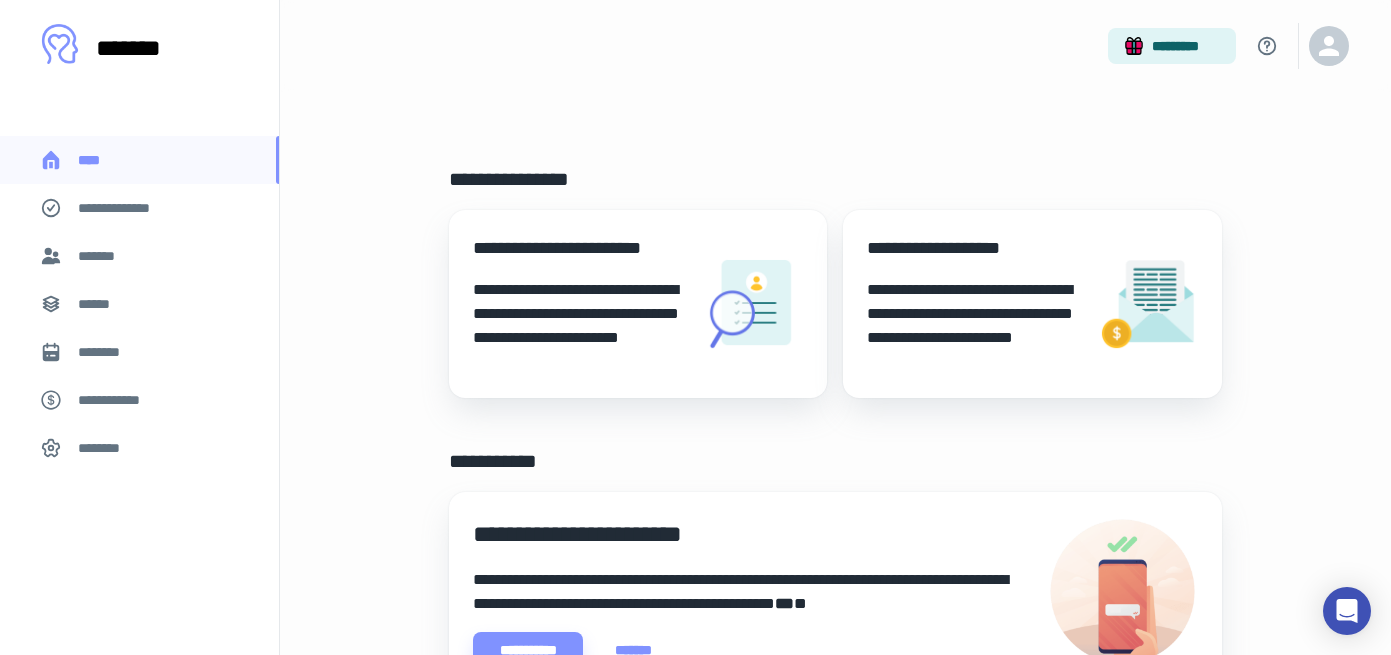 click on "********" at bounding box center [139, 448] 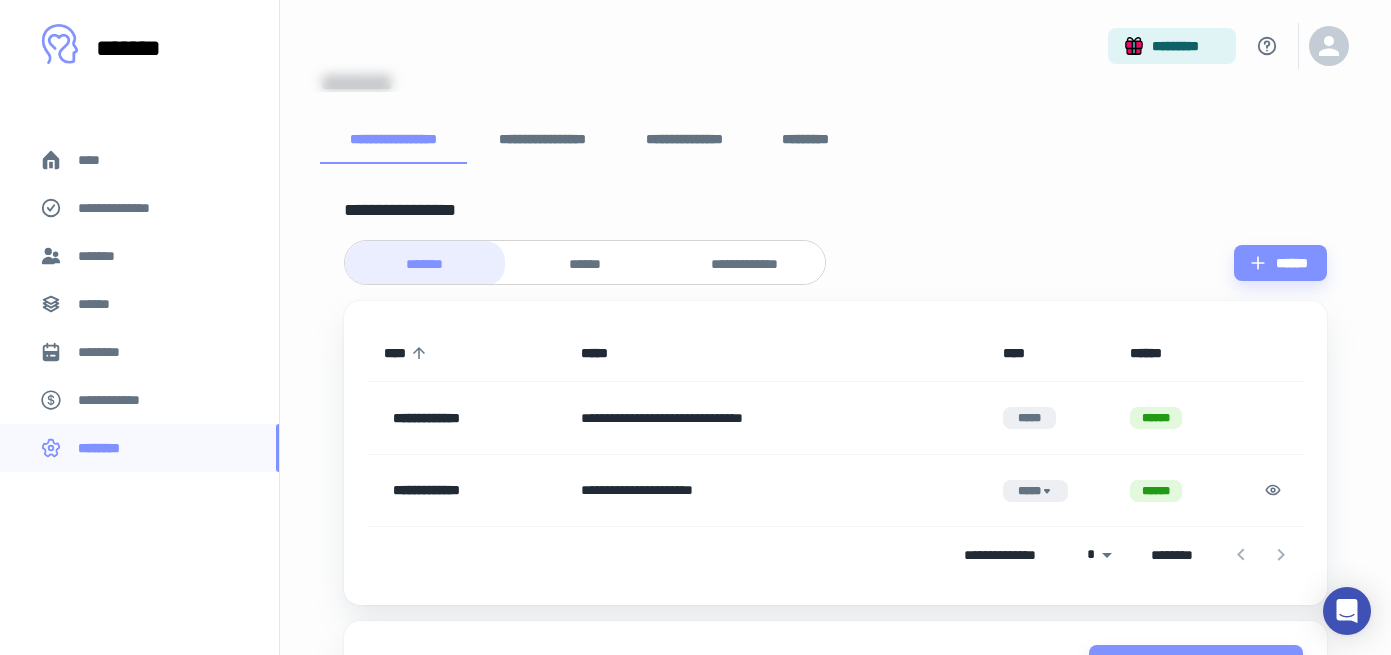 scroll, scrollTop: 66, scrollLeft: 0, axis: vertical 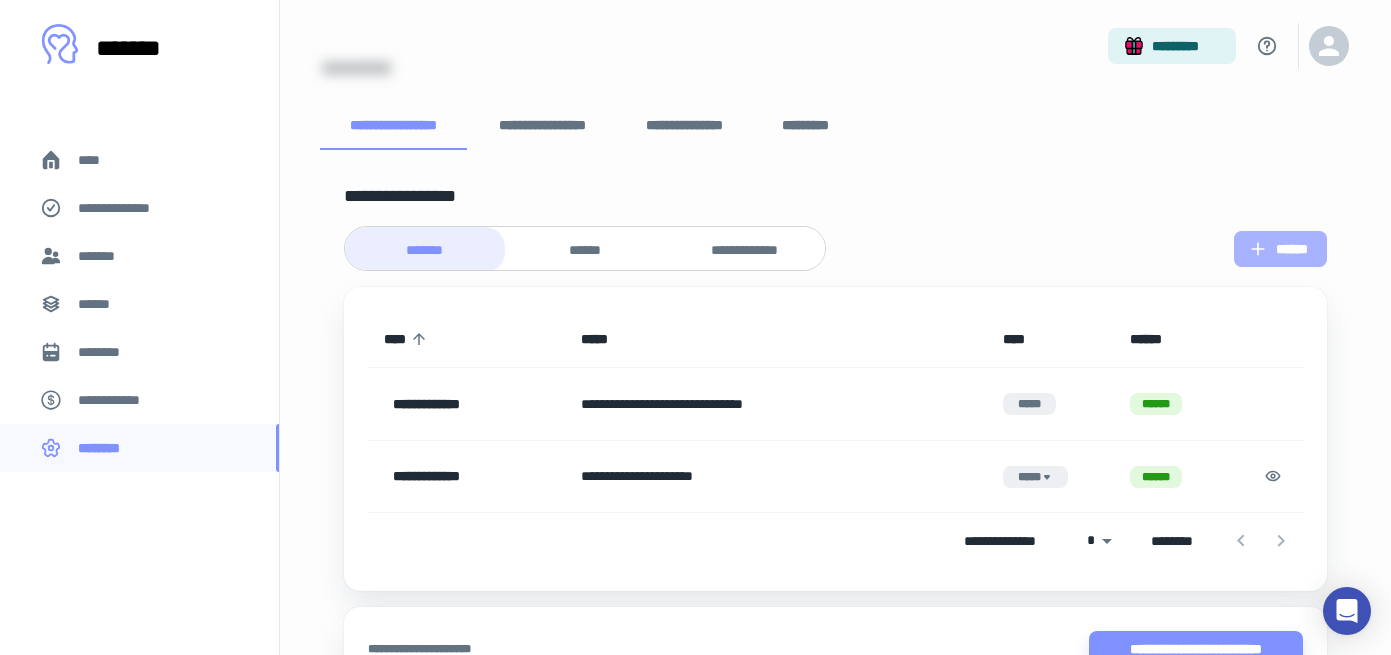 click on "******" at bounding box center (1280, 249) 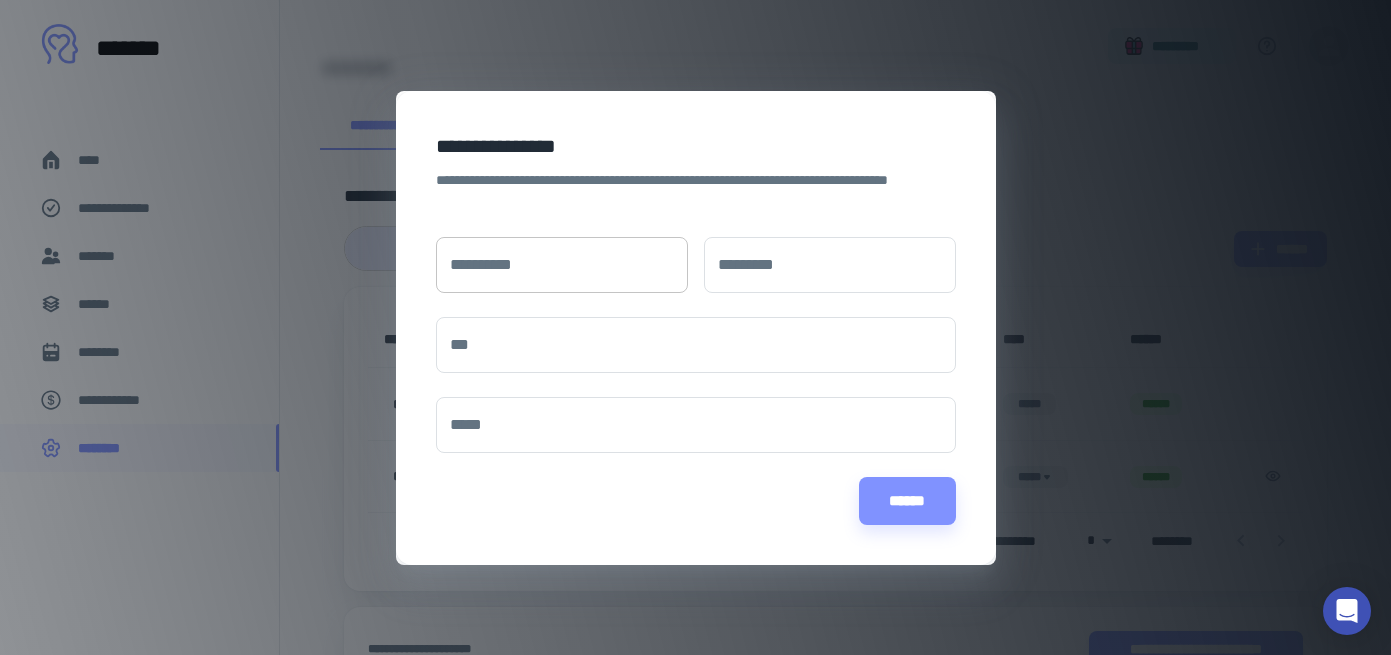 click on "**********" at bounding box center (562, 265) 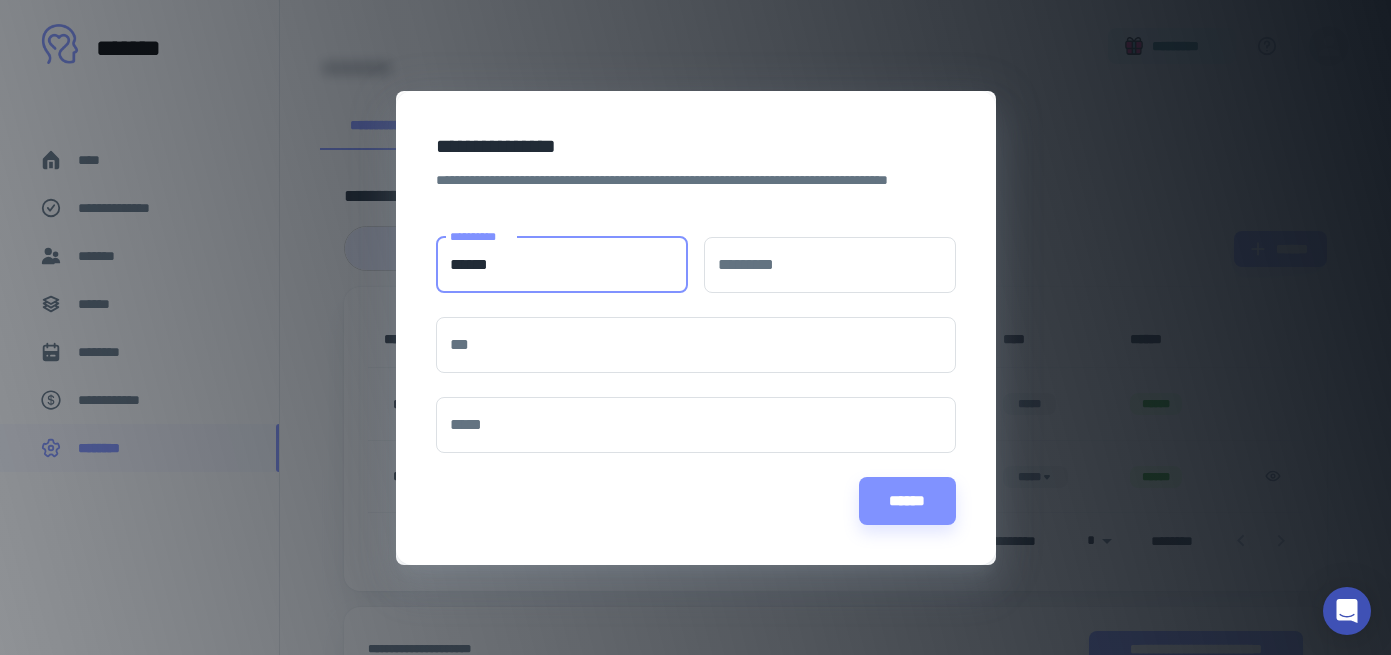type on "******" 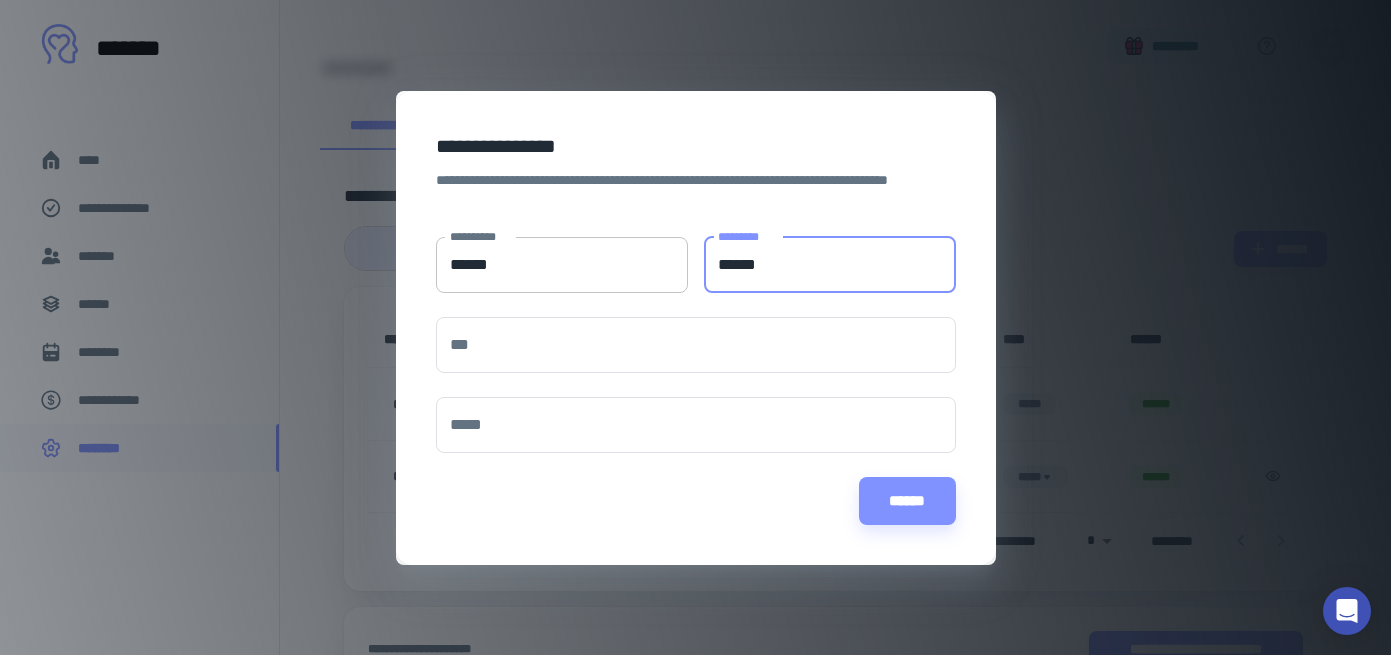drag, startPoint x: 780, startPoint y: 265, endPoint x: 655, endPoint y: 260, distance: 125.09996 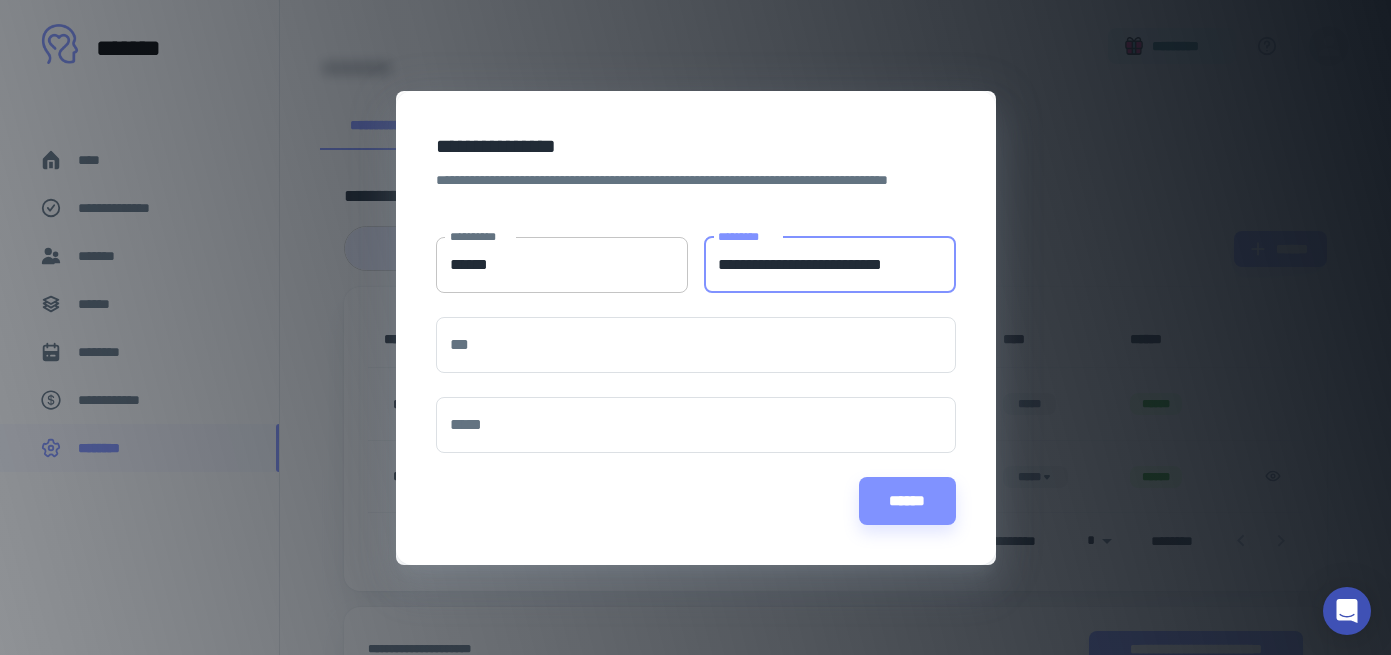 drag, startPoint x: 784, startPoint y: 263, endPoint x: 628, endPoint y: 255, distance: 156.20499 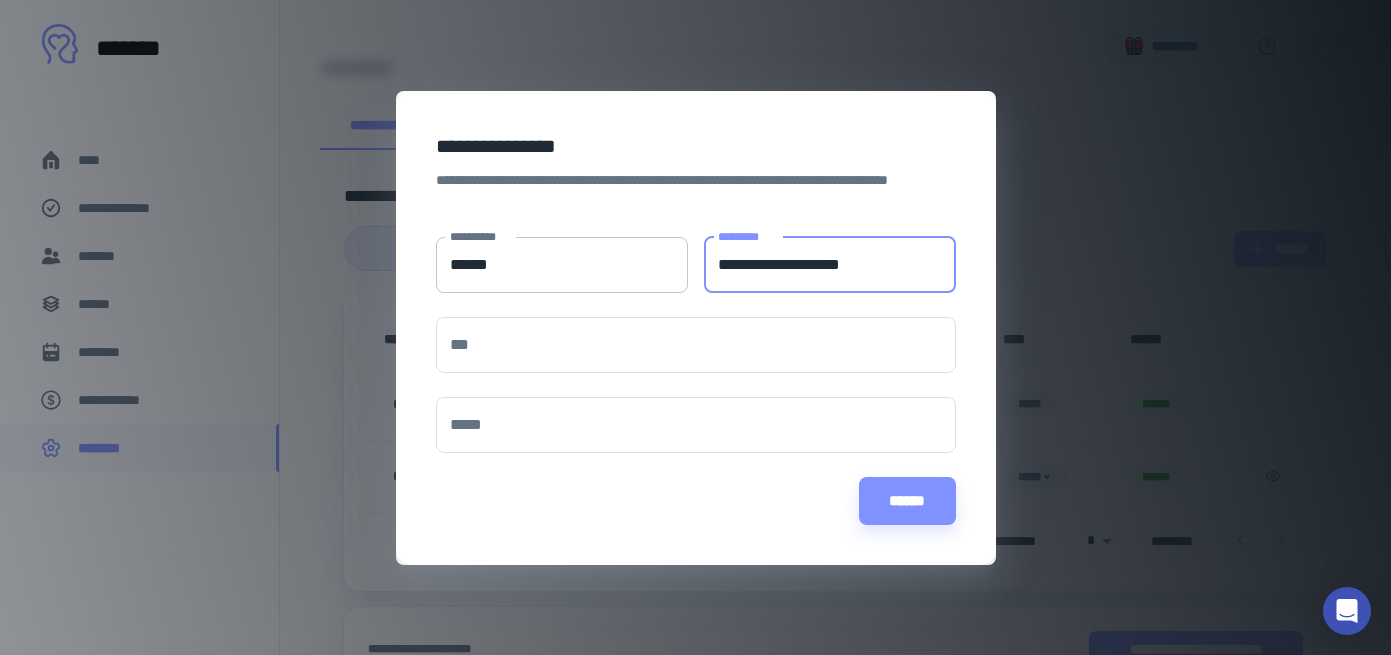 type on "**********" 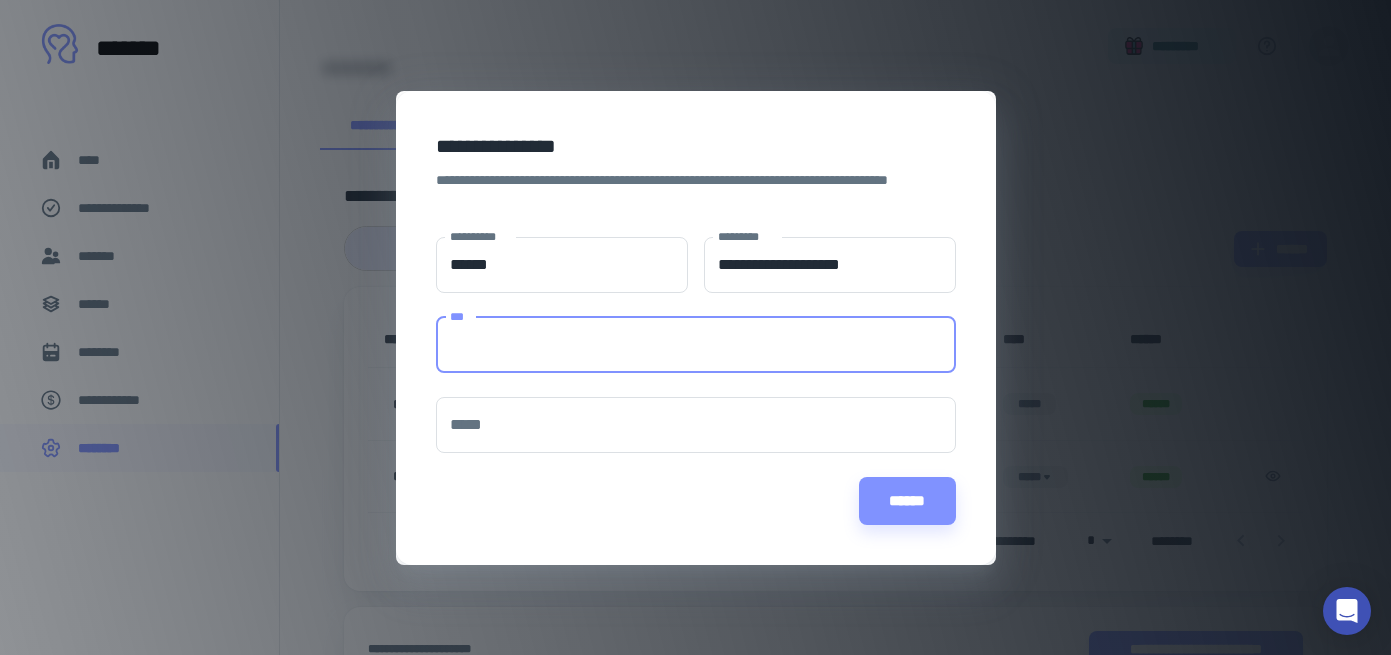 paste on "**********" 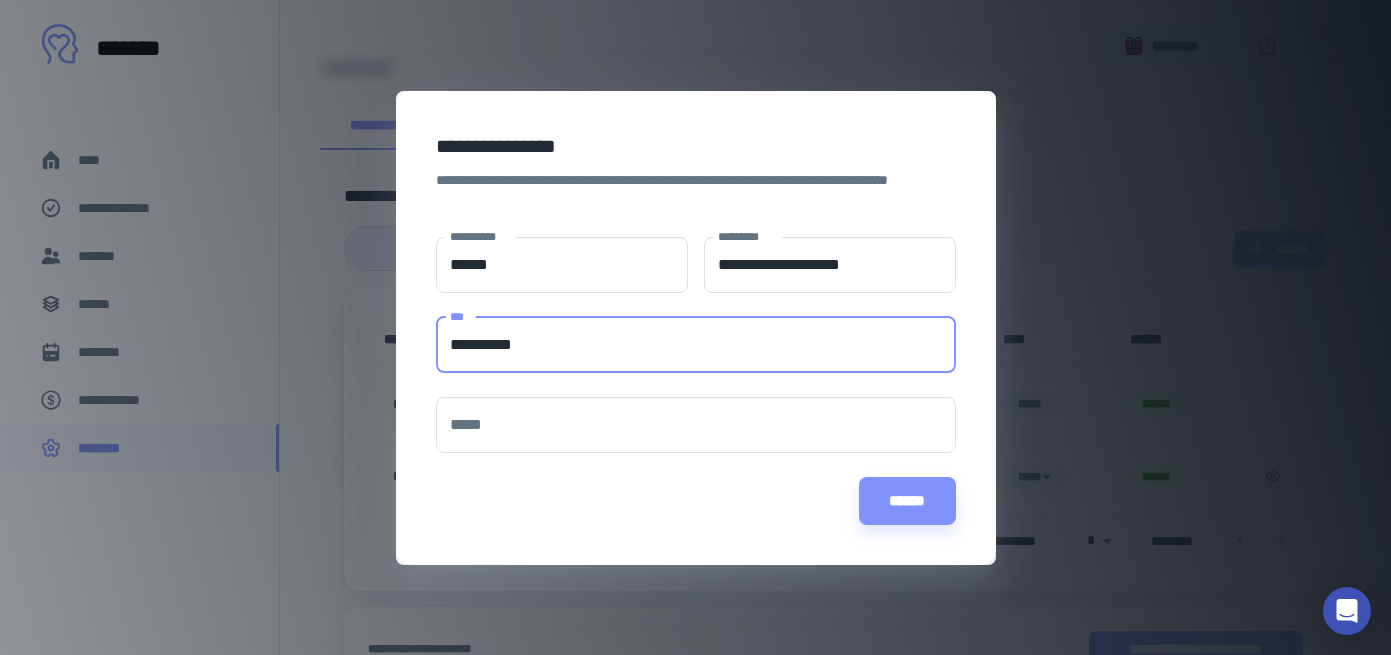 type on "**********" 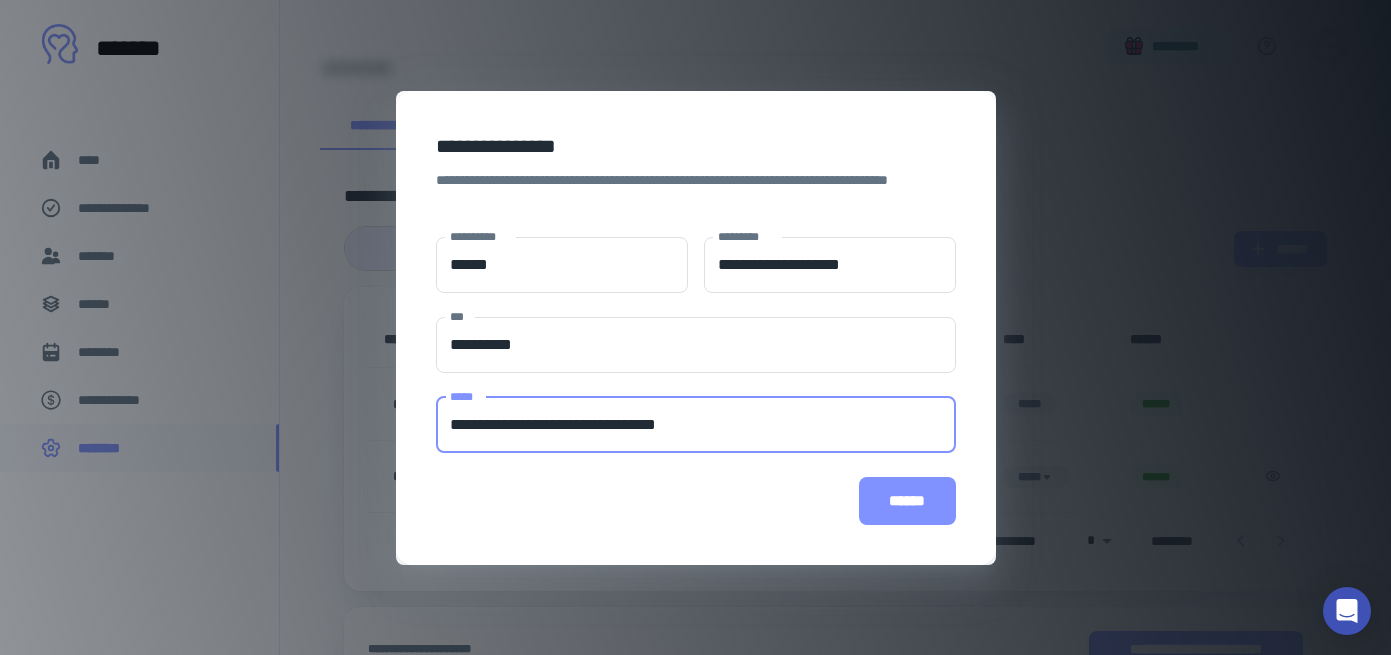 type on "**********" 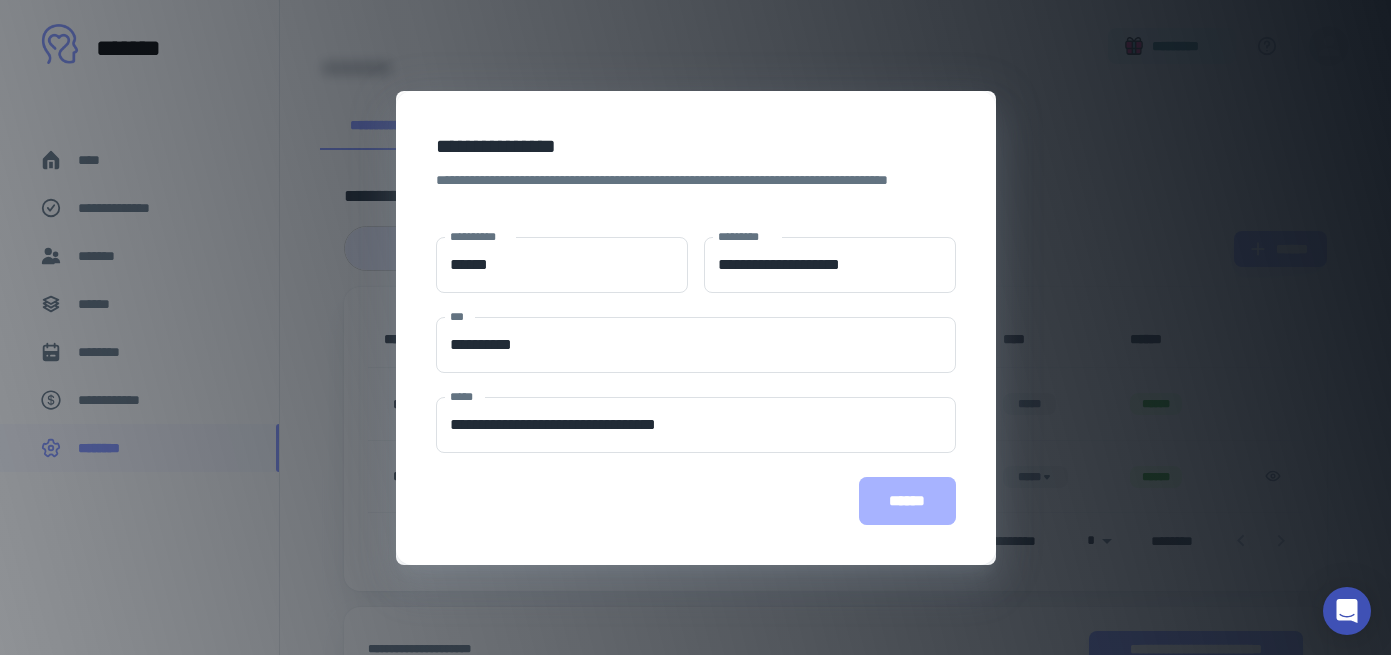click on "******" at bounding box center (907, 501) 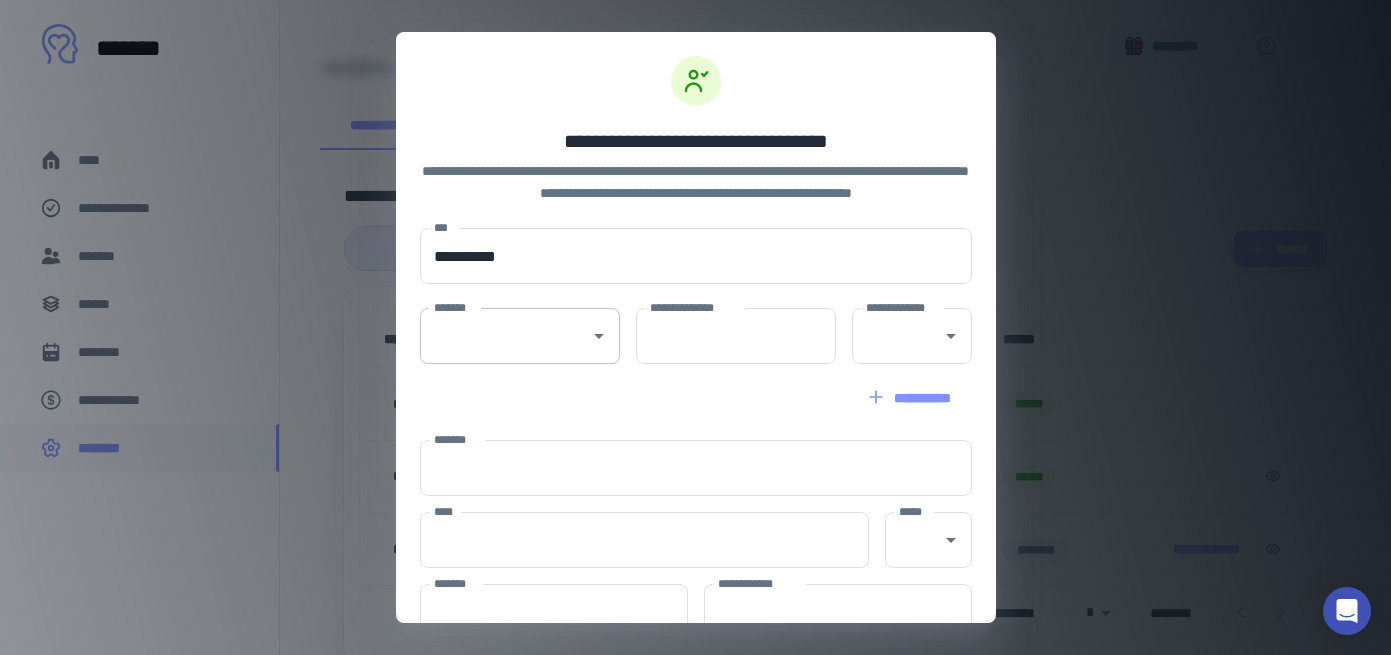 click on "*******" at bounding box center (505, 336) 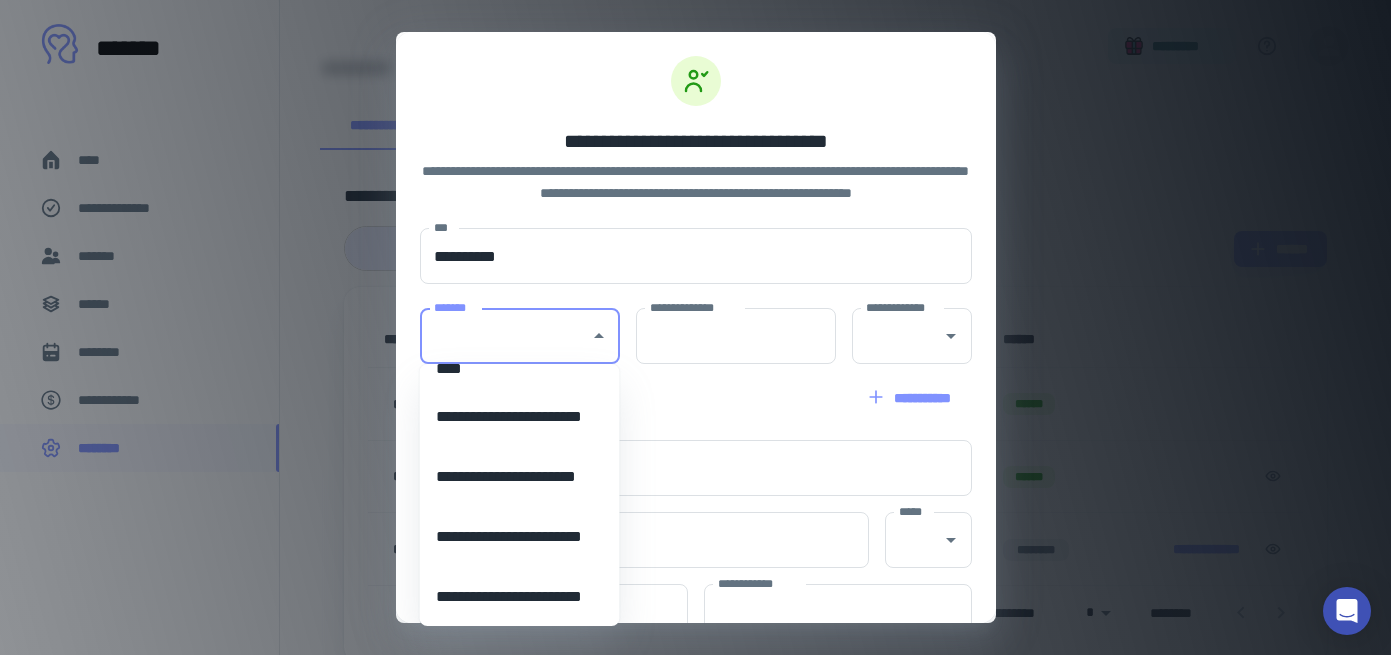 scroll, scrollTop: 1547, scrollLeft: 0, axis: vertical 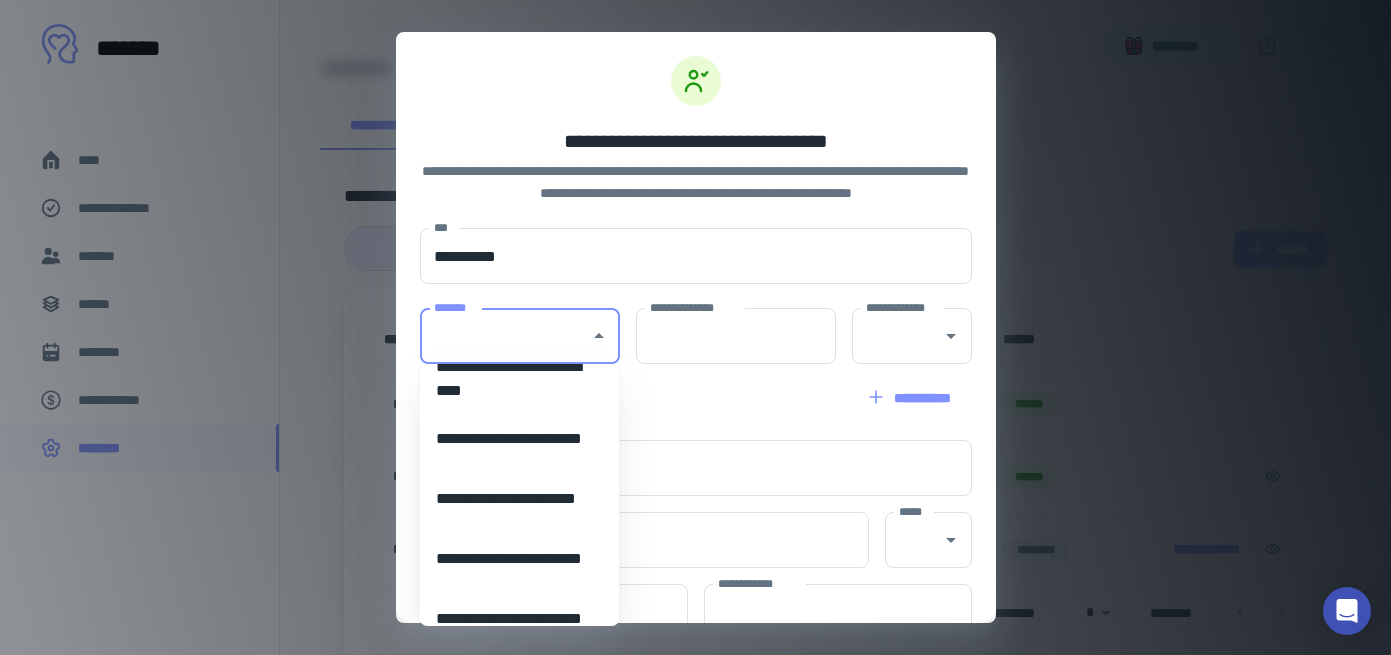 click on "**********" at bounding box center (520, 559) 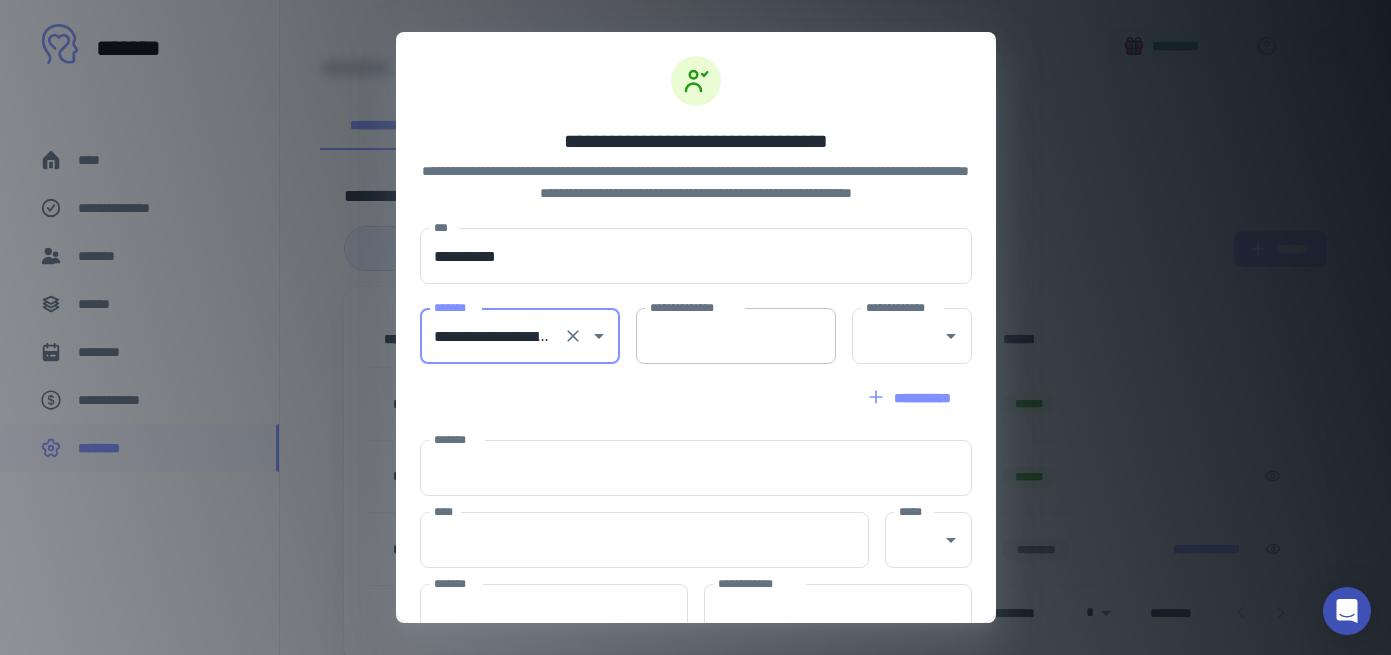 click on "**********" at bounding box center (736, 336) 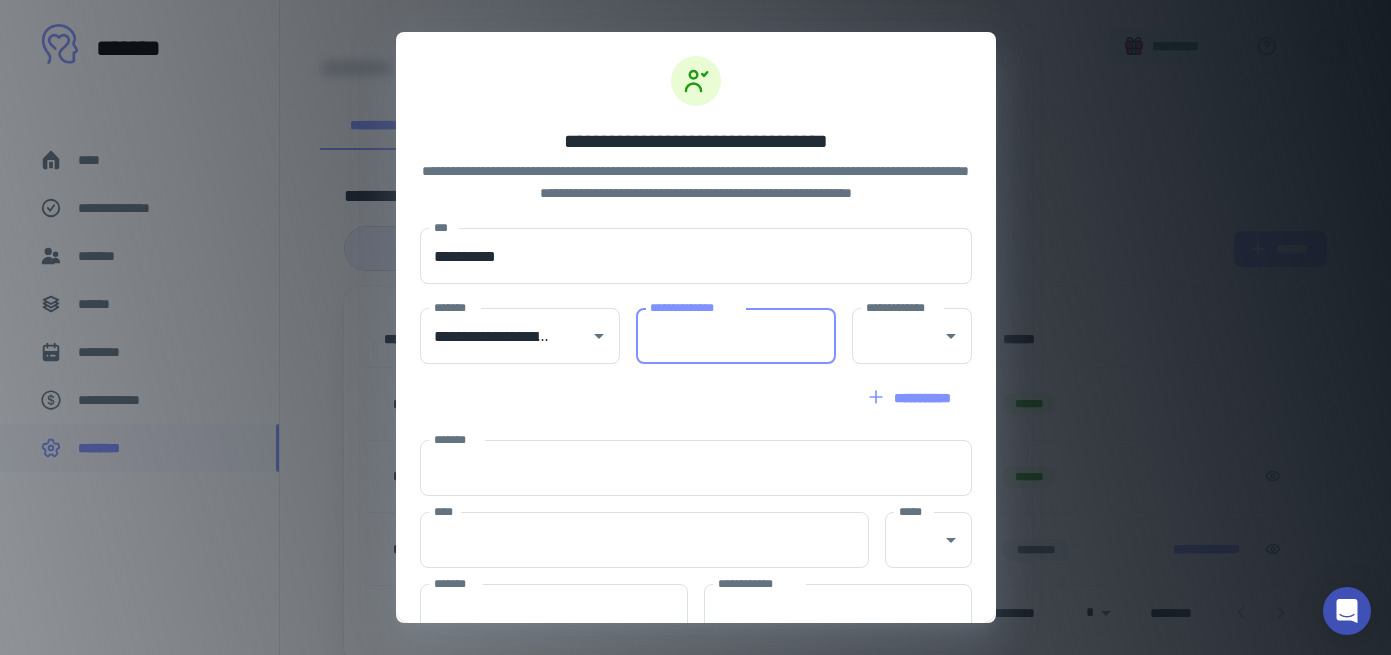 paste on "******" 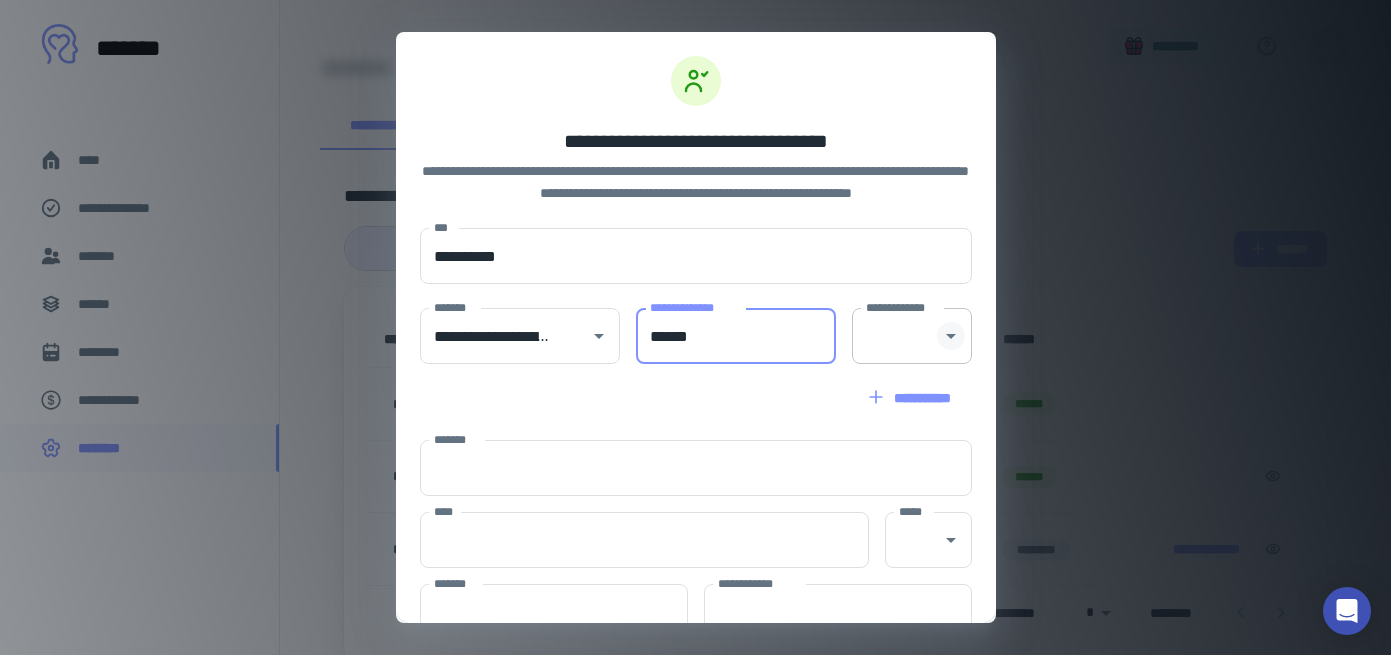 type on "******" 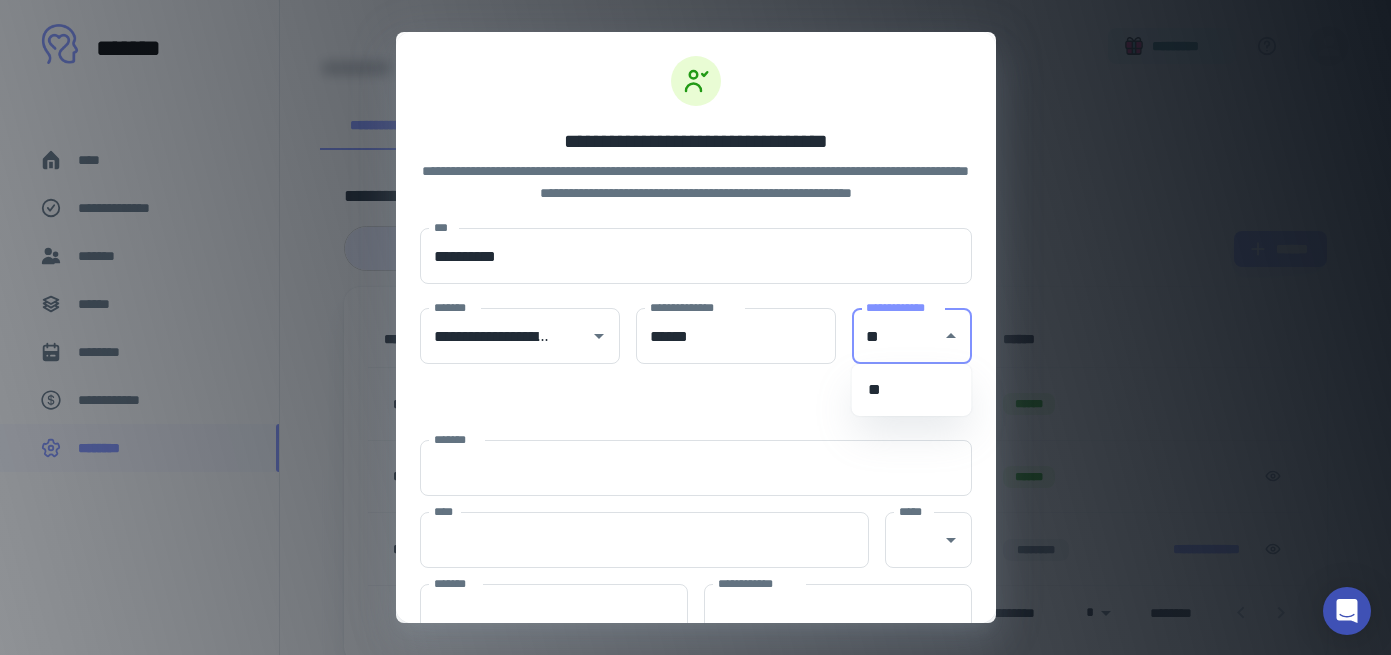 type on "**" 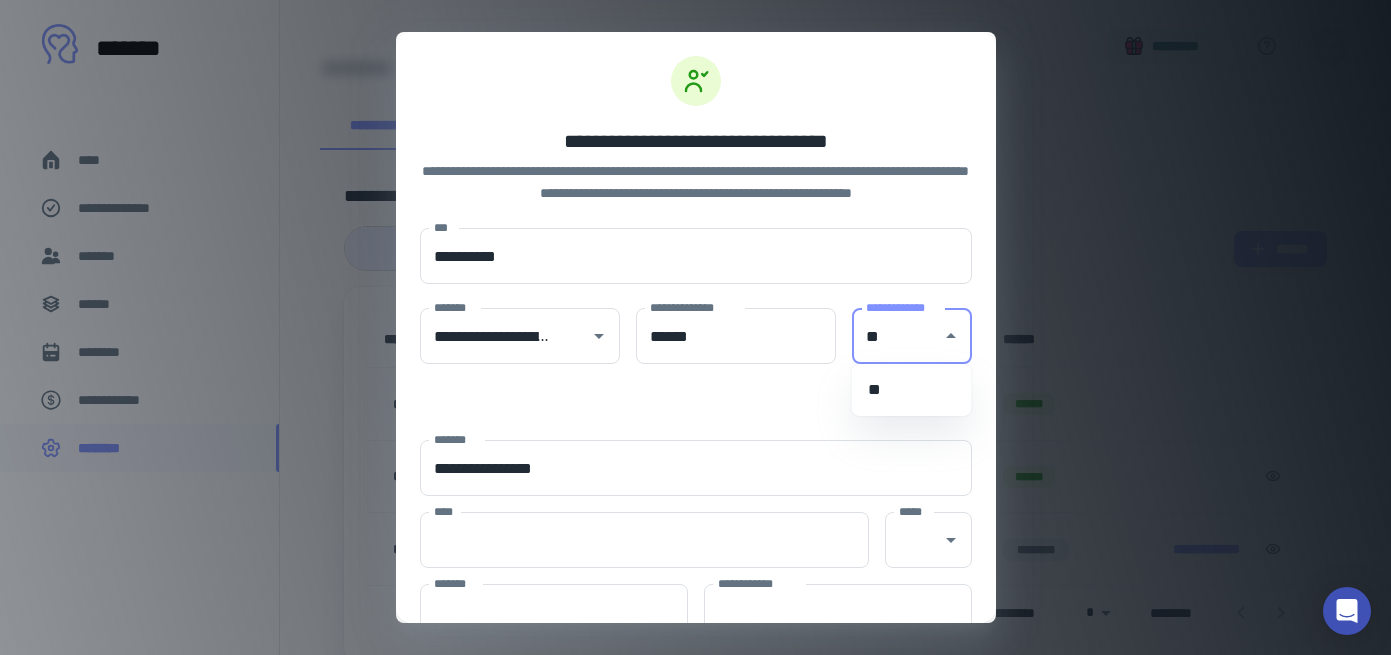 type on "******" 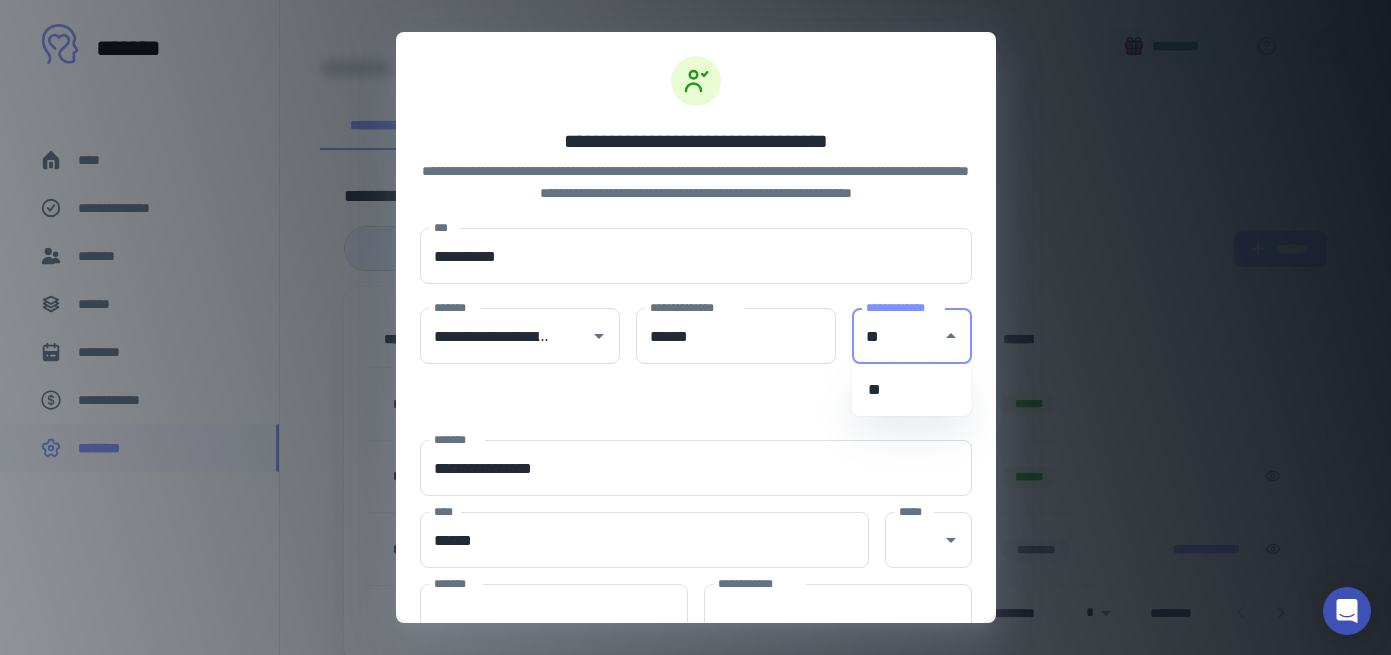 type on "**" 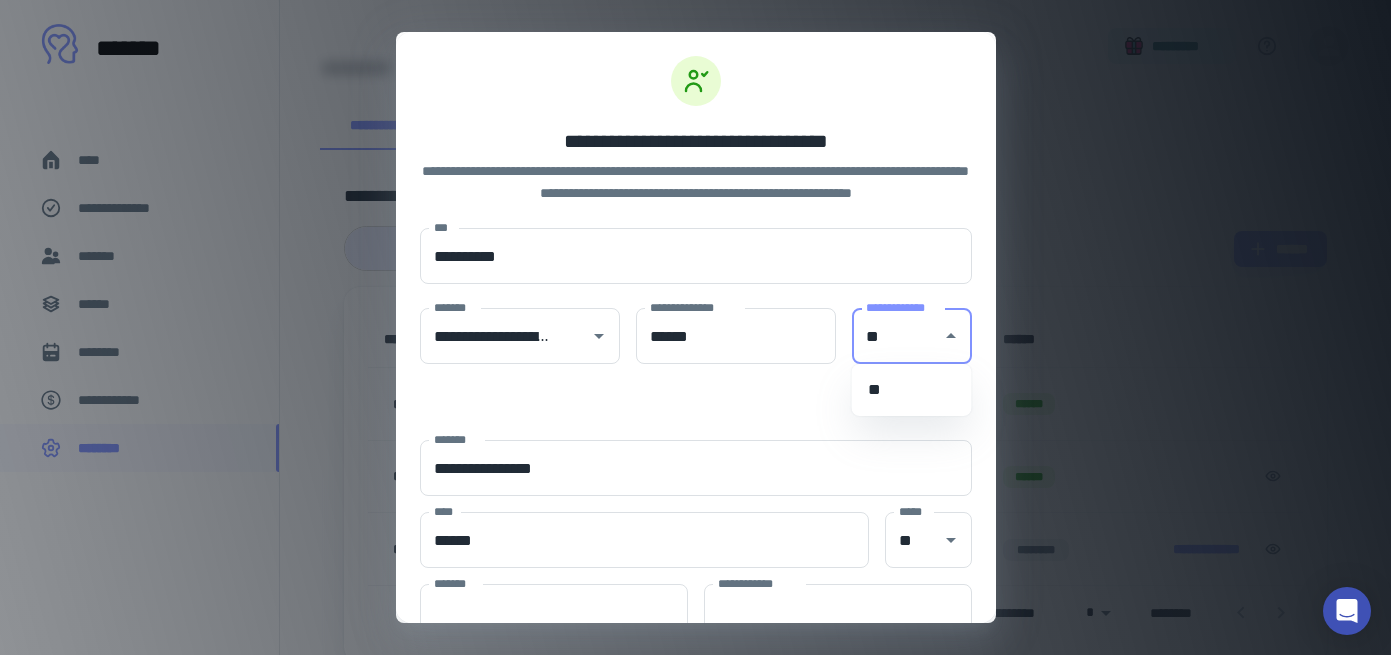 type on "*****" 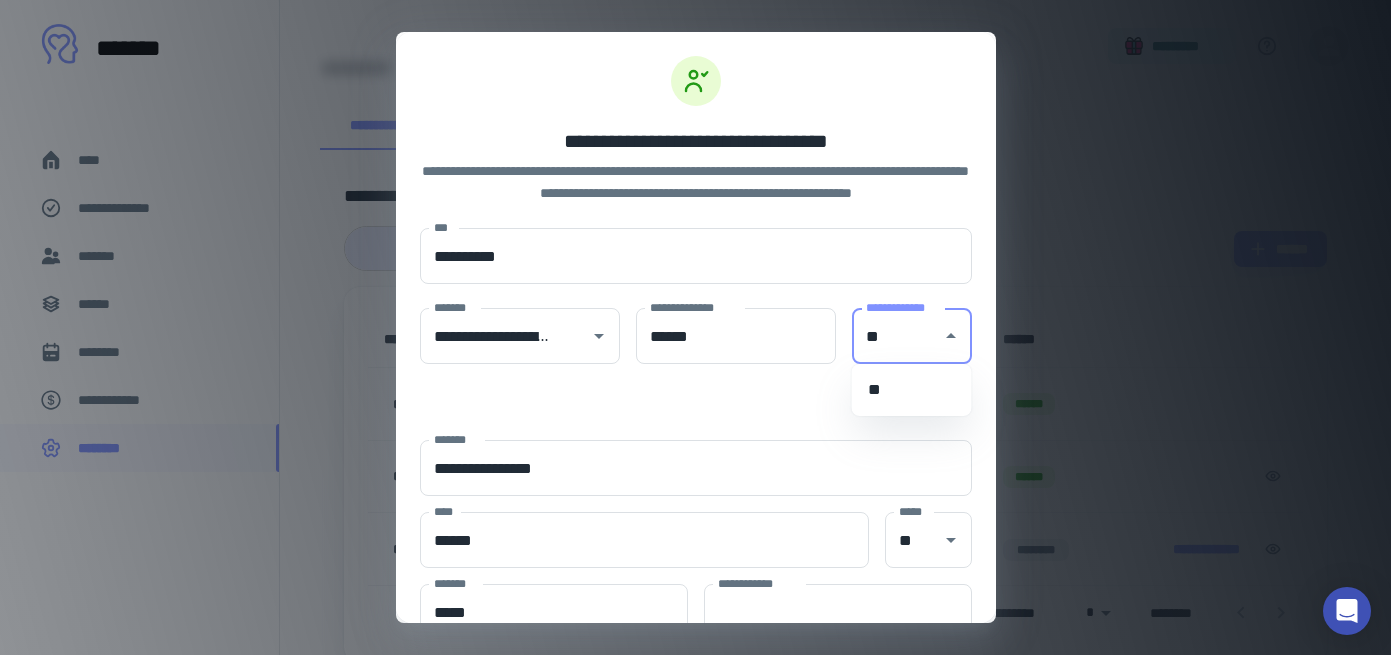 type on "**********" 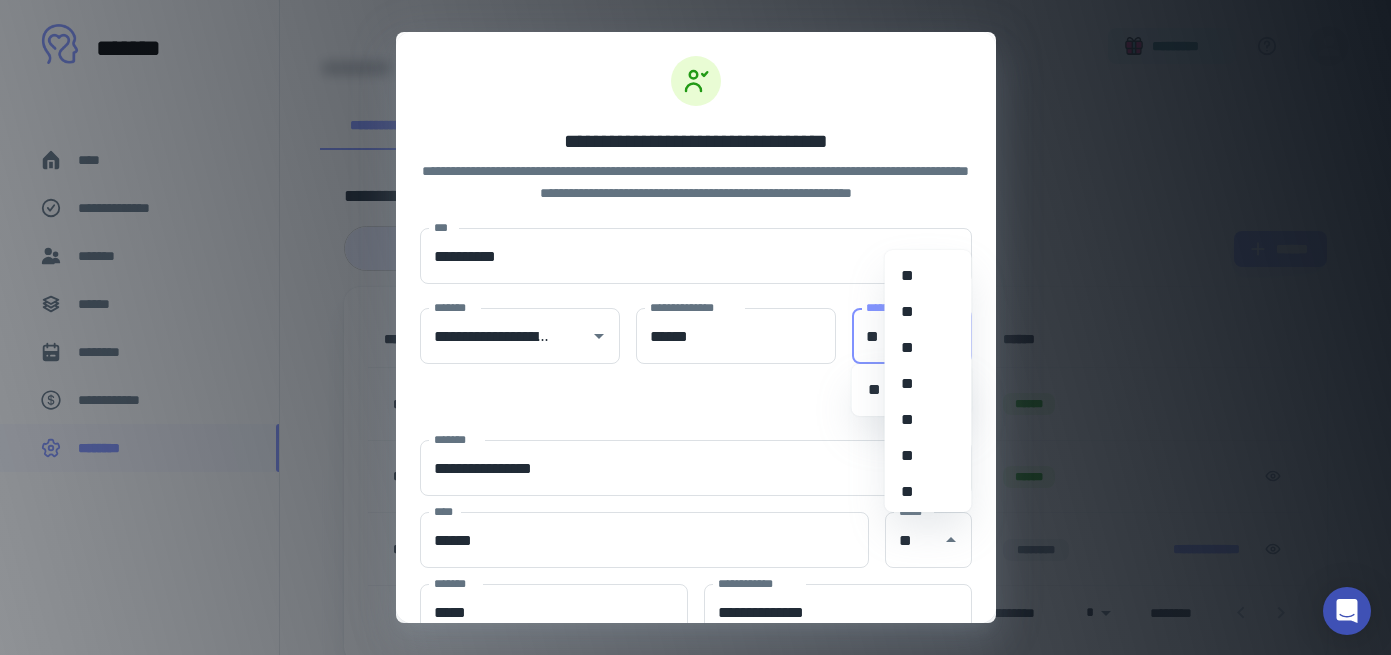 type 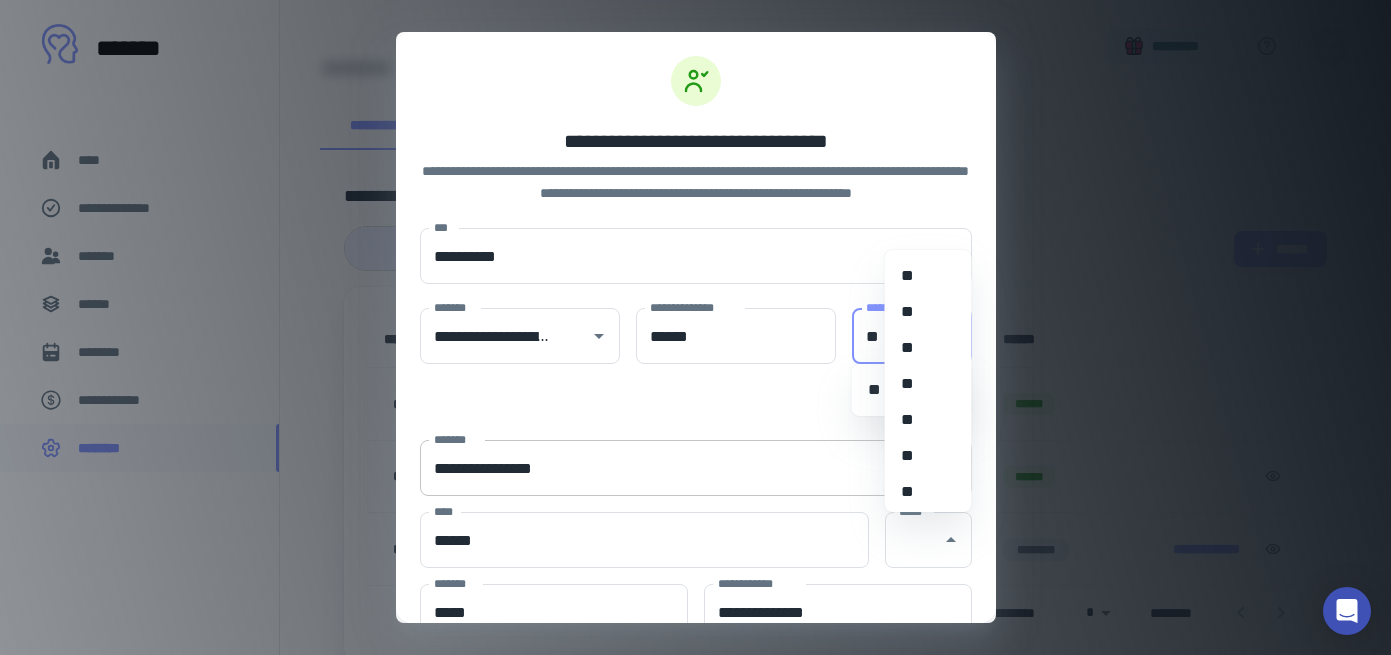 type 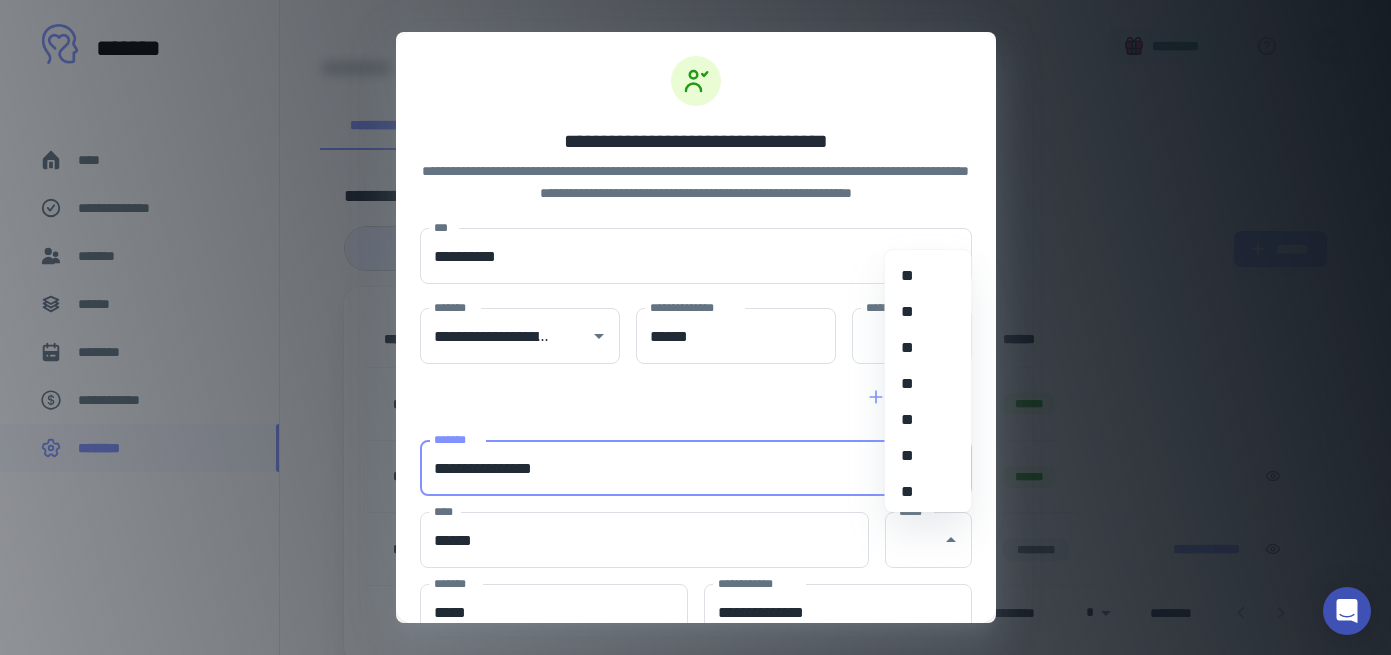 drag, startPoint x: 727, startPoint y: 467, endPoint x: 334, endPoint y: 432, distance: 394.55545 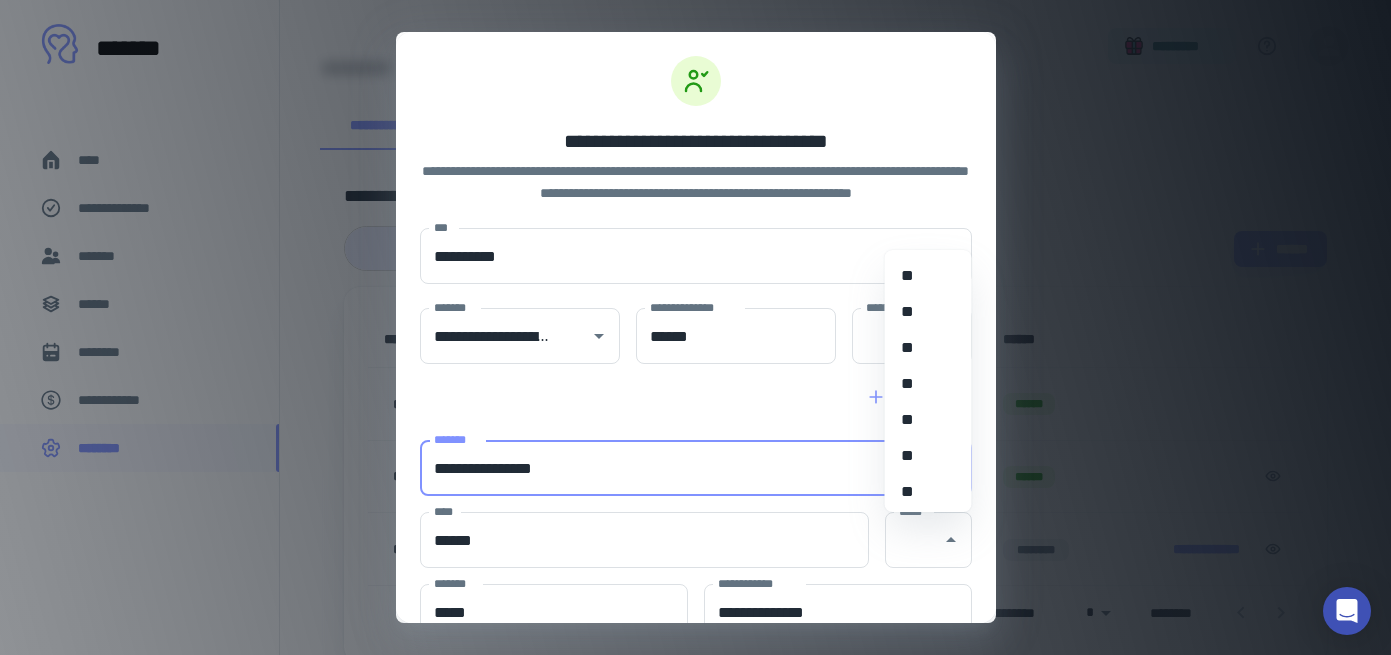 click on "[FIRST] [LAST] [STREET] [CITY], [STATE] [ZIP]" at bounding box center (695, 327) 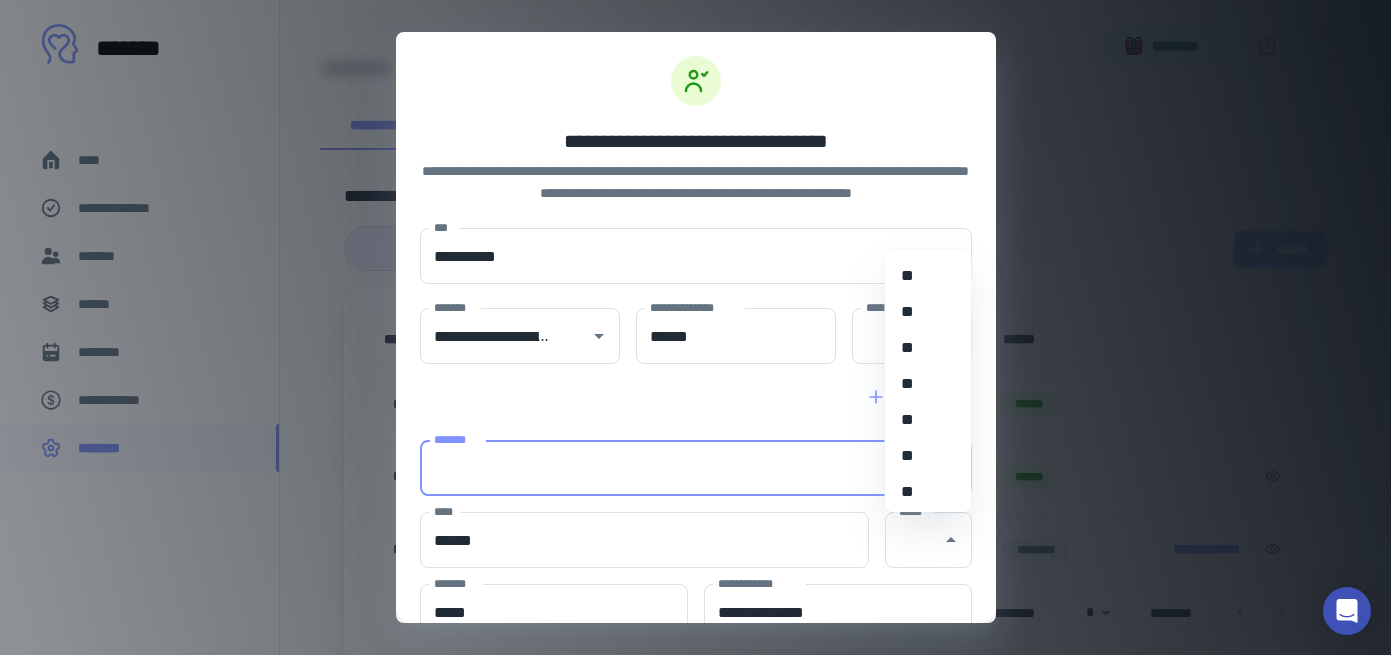 type 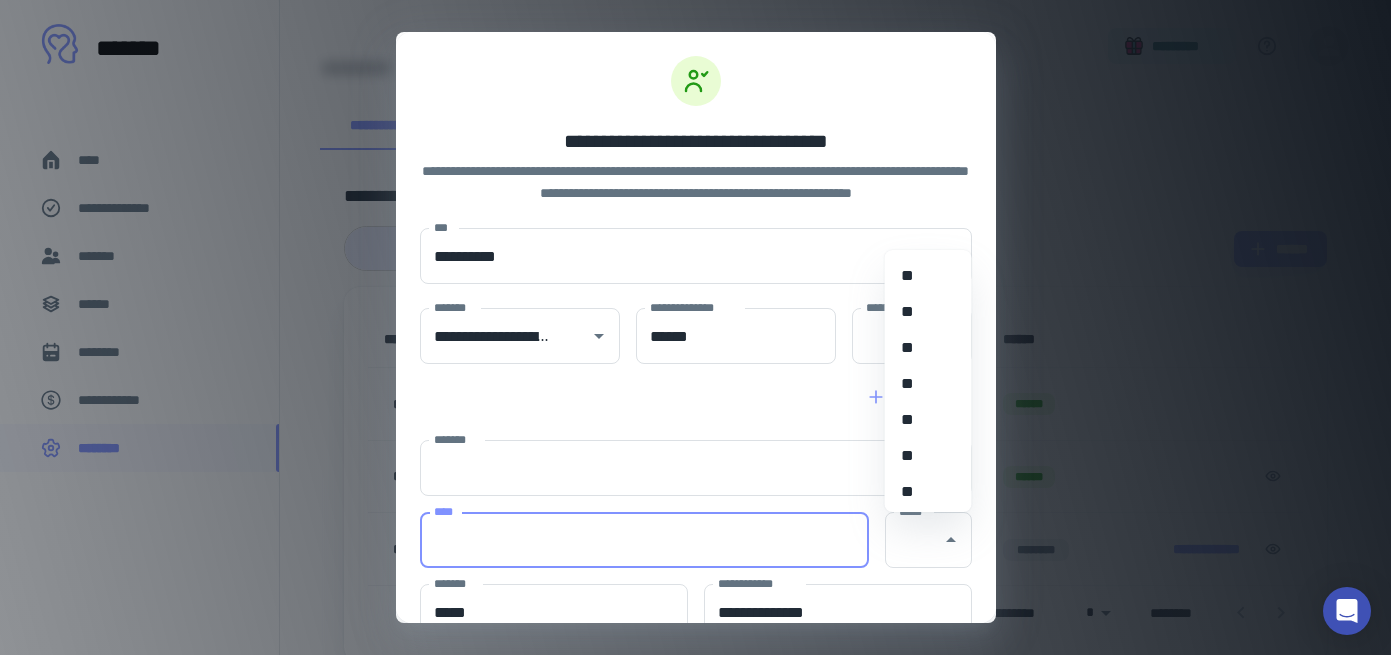type 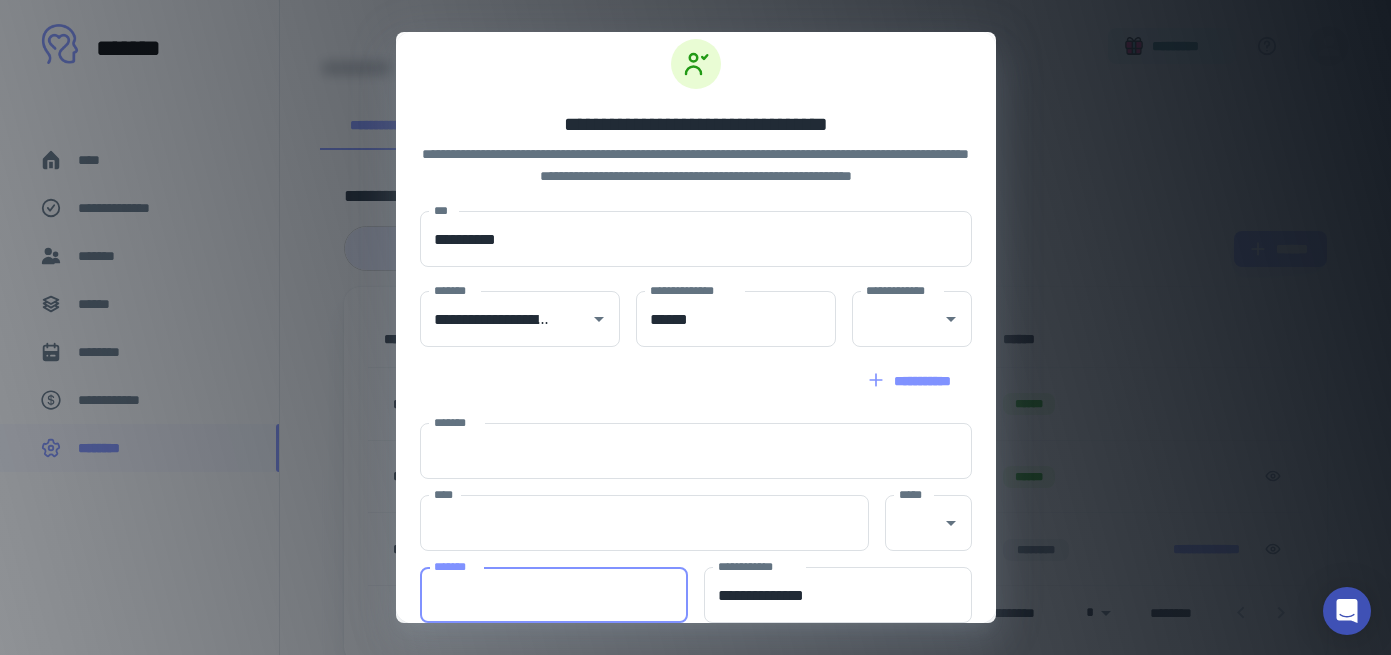 type 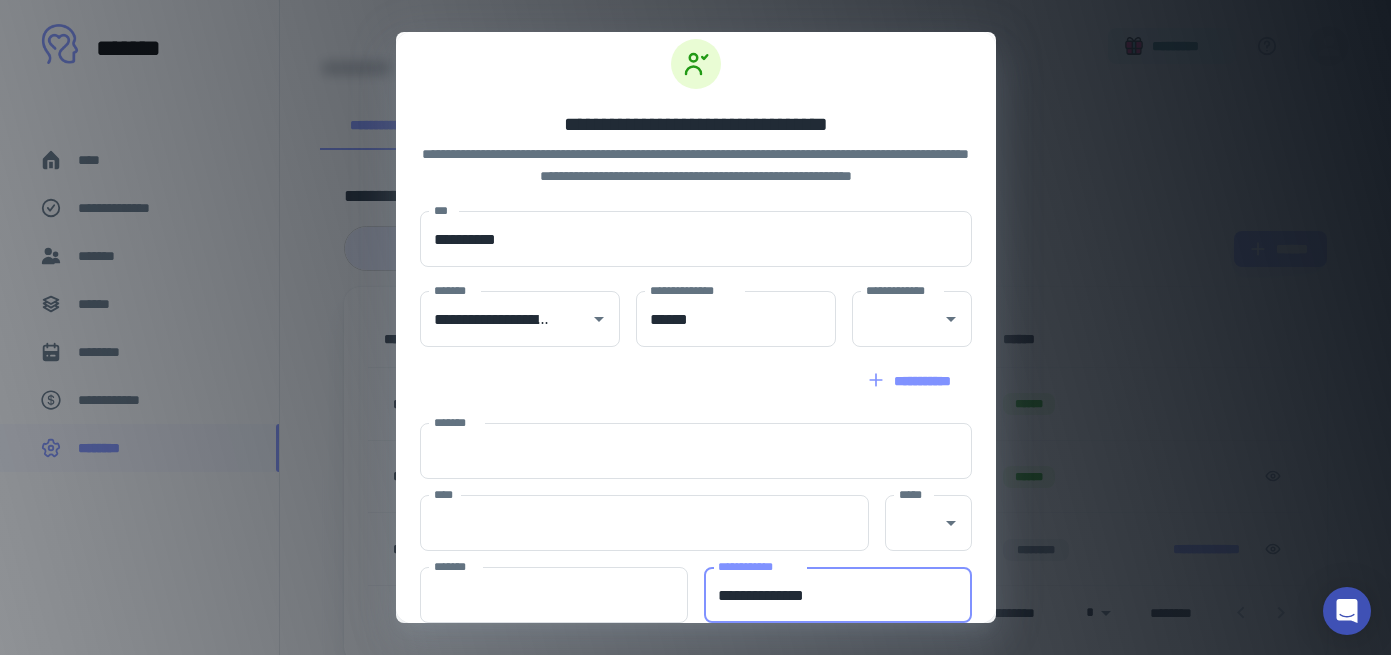 type on "**********" 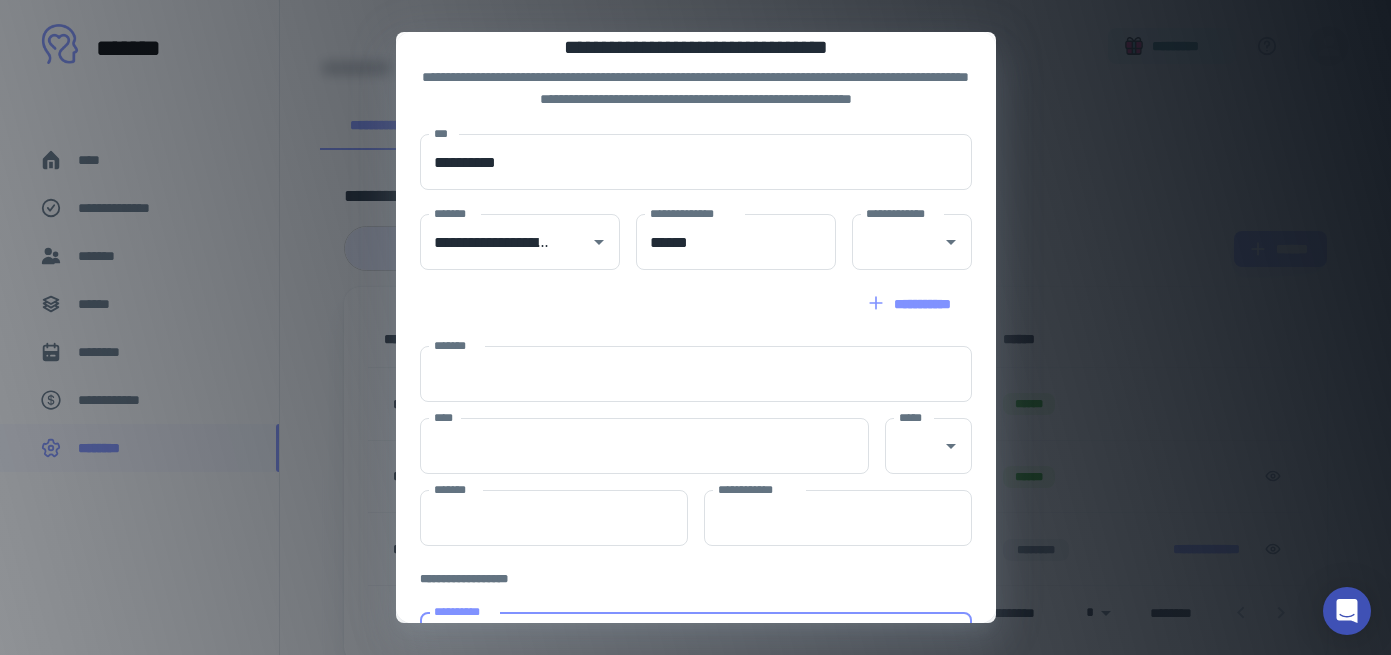 scroll, scrollTop: 82, scrollLeft: 0, axis: vertical 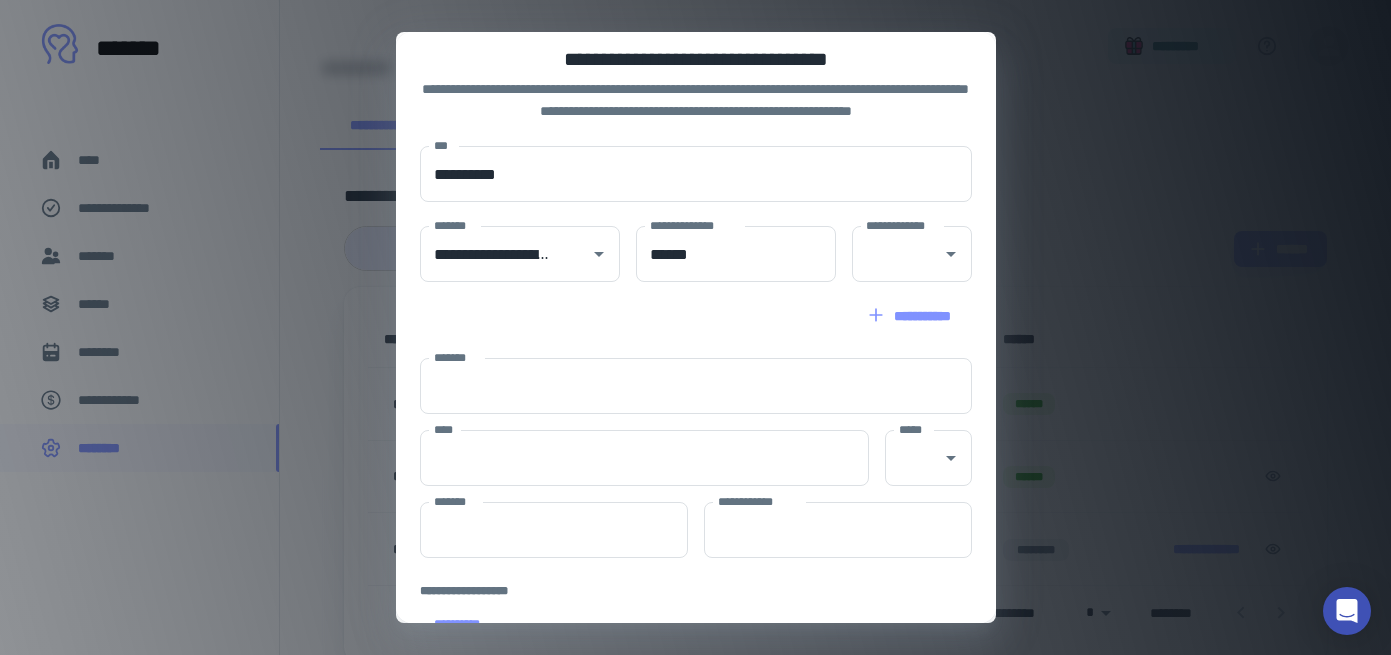click on "**********" at bounding box center [910, 316] 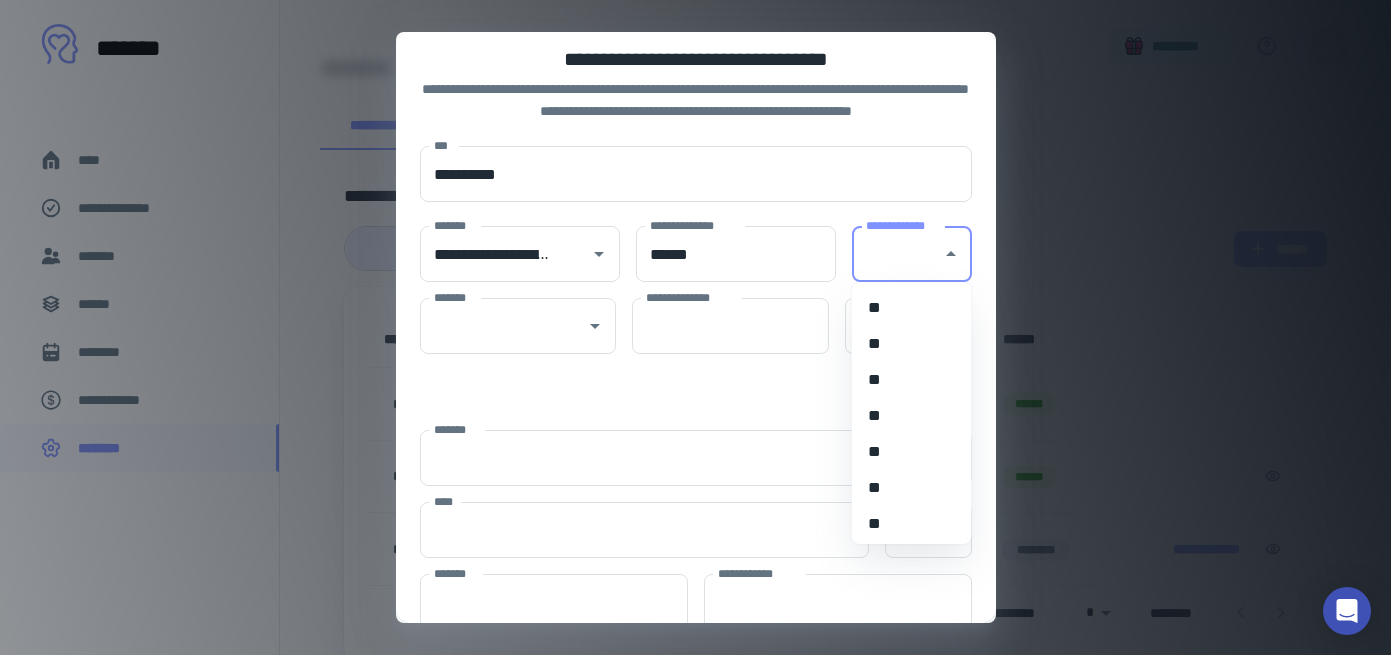click on "**********" at bounding box center (897, 254) 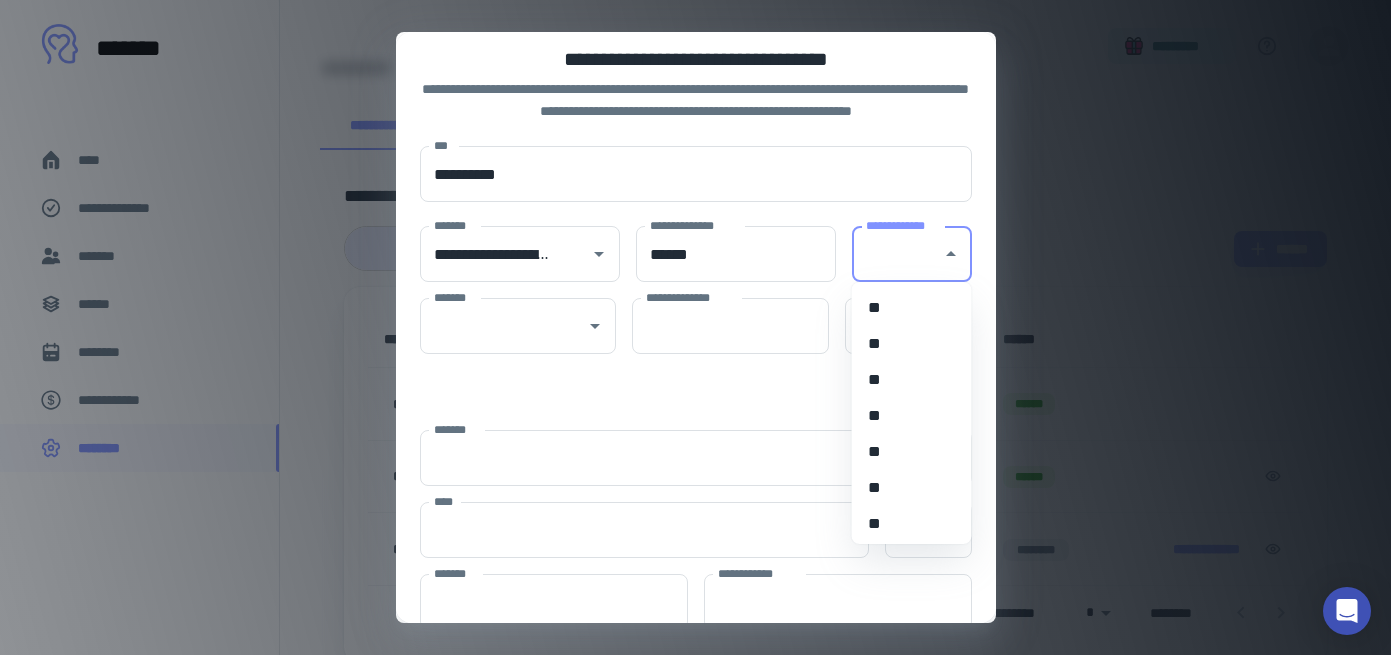click on "**" at bounding box center [912, 488] 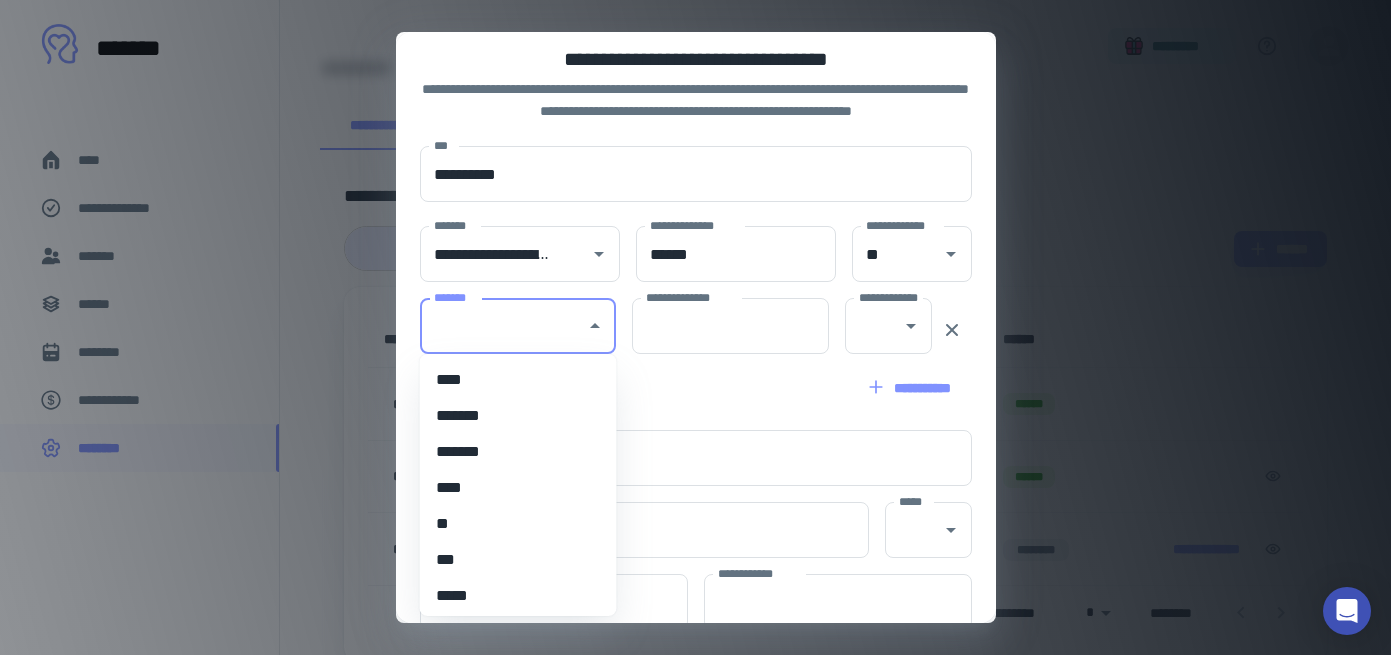 click on "*******" at bounding box center (503, 326) 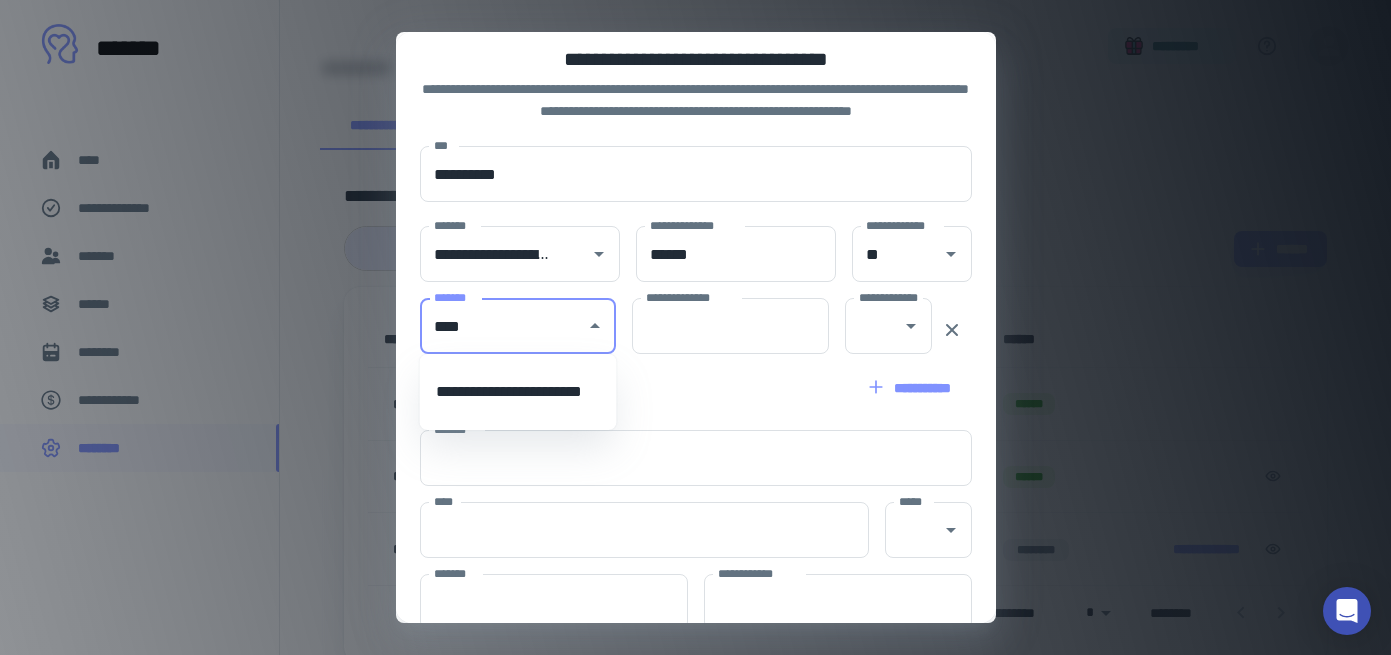 click on "**********" at bounding box center [518, 392] 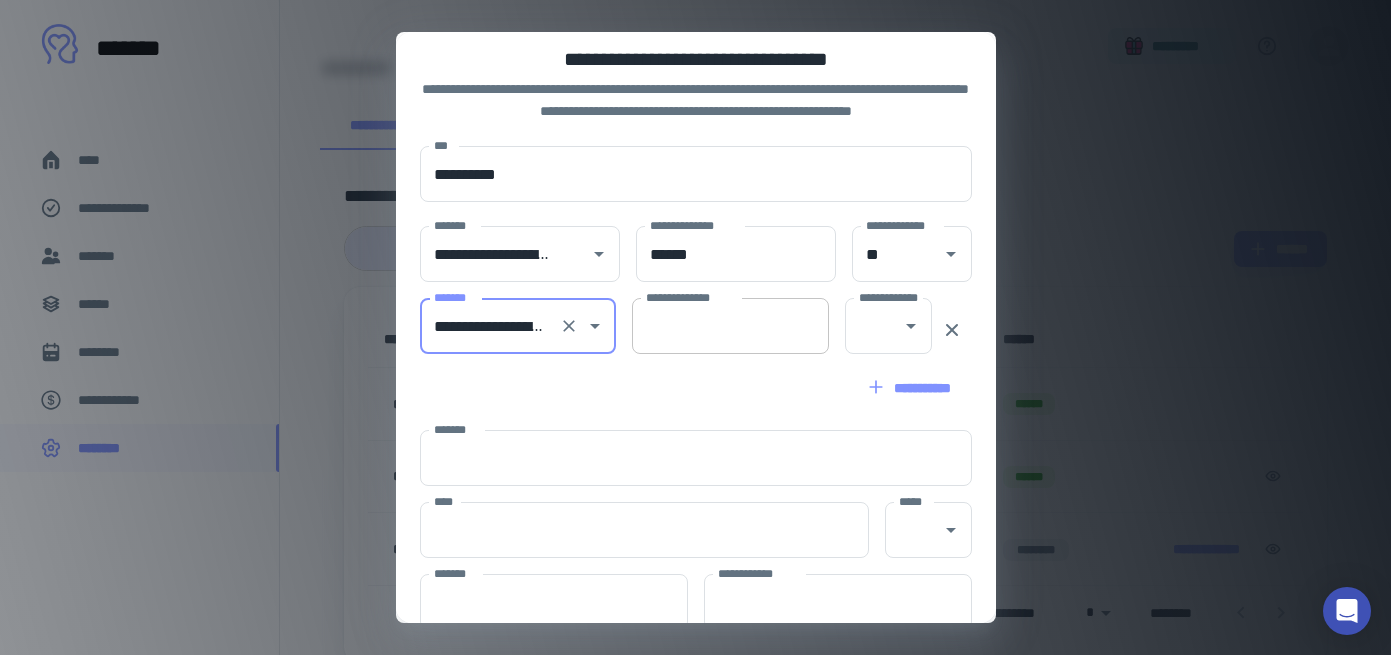 type on "**********" 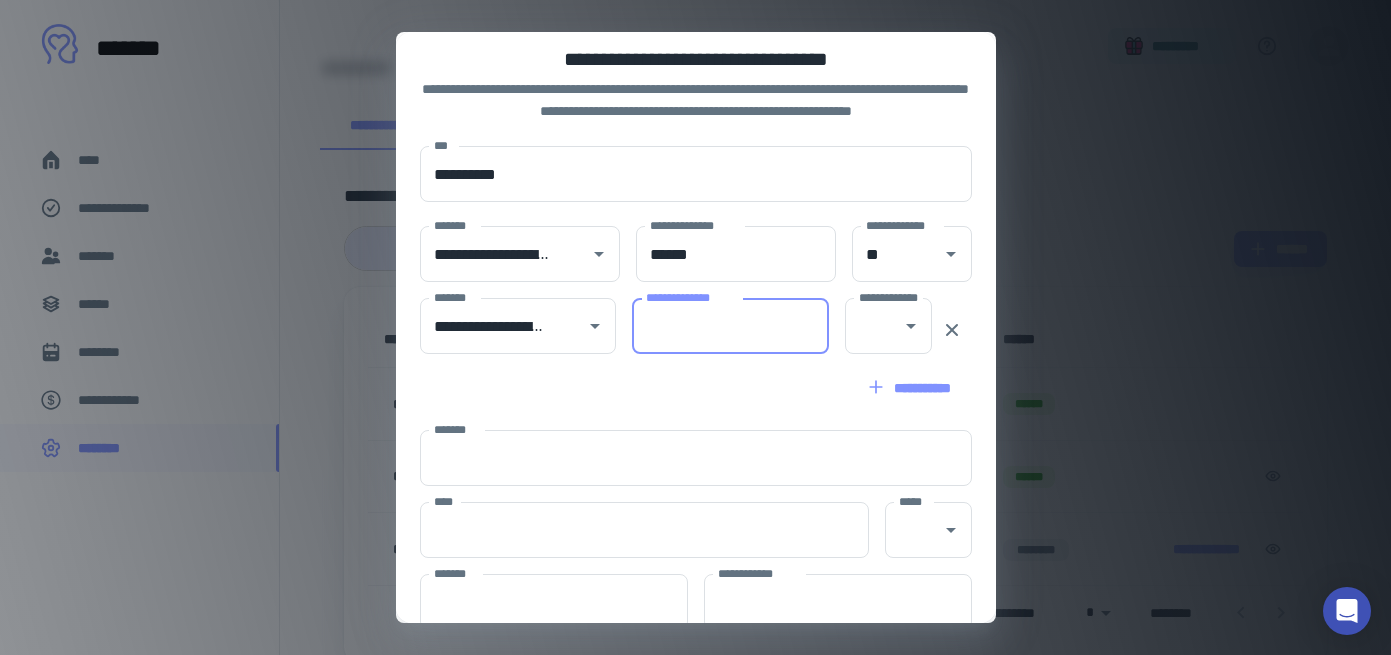 click on "**********" at bounding box center (730, 326) 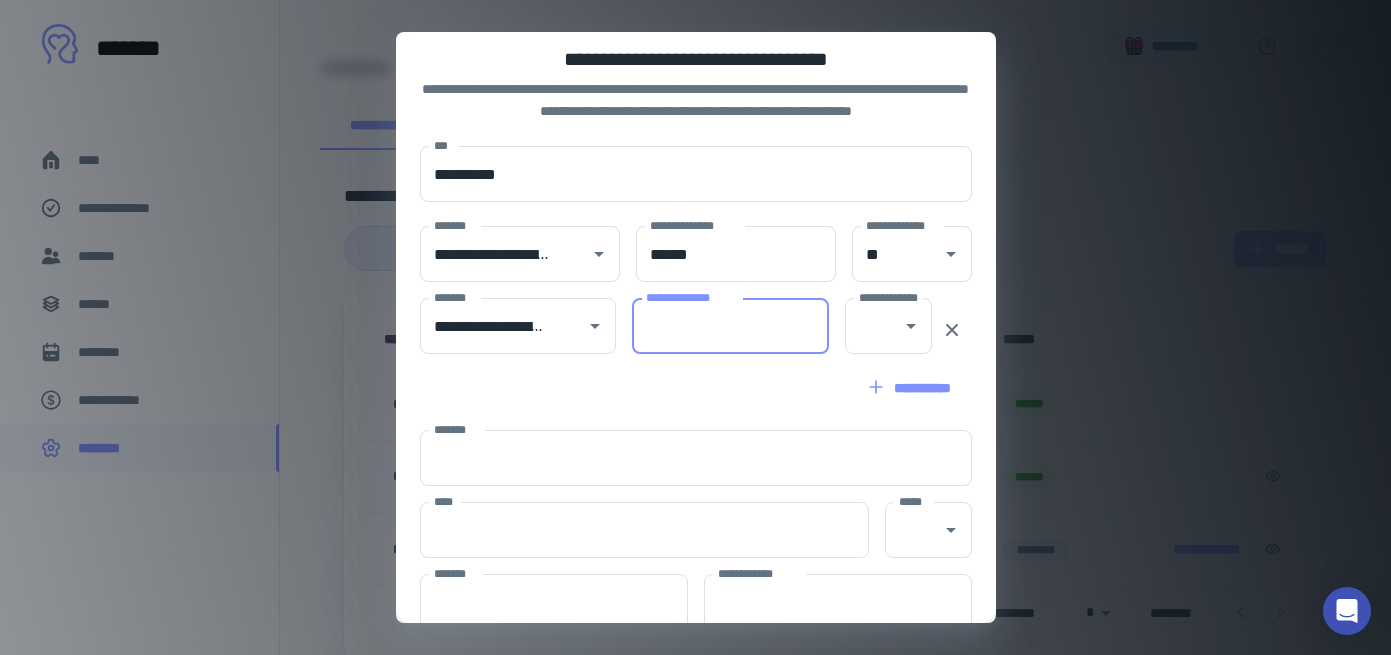 paste on "*****" 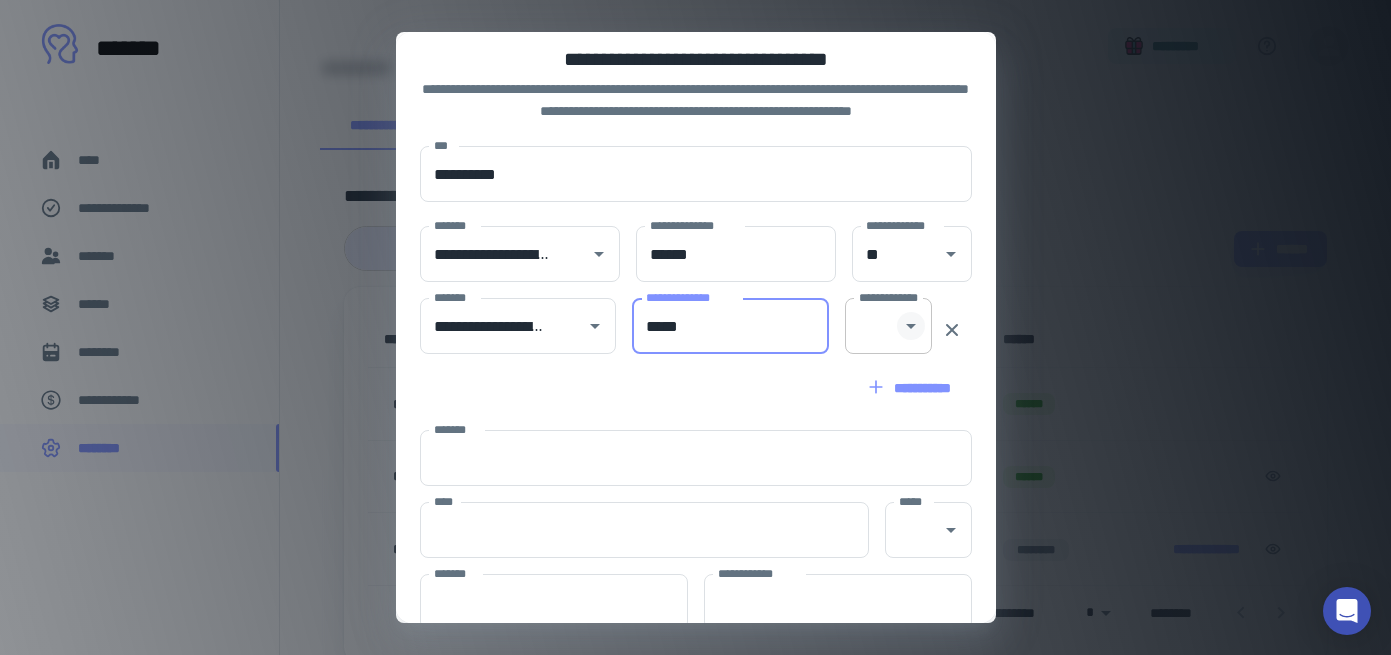click 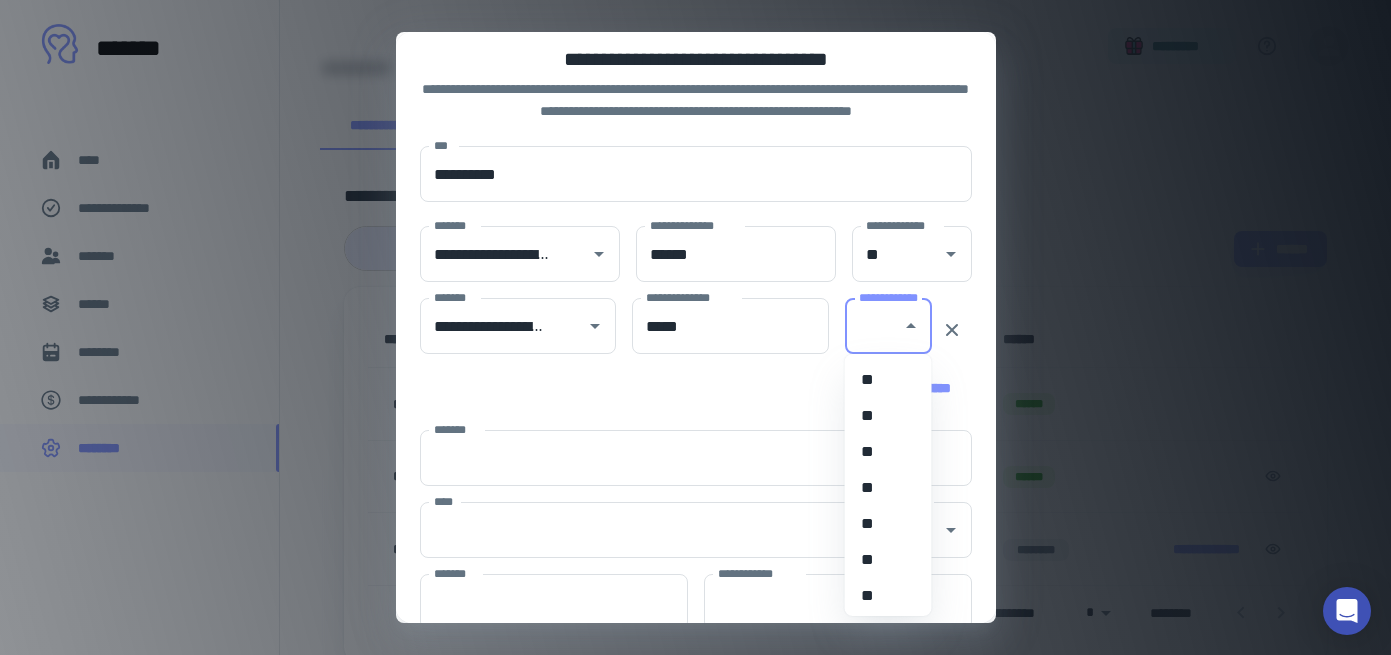 click on "**" at bounding box center [888, 560] 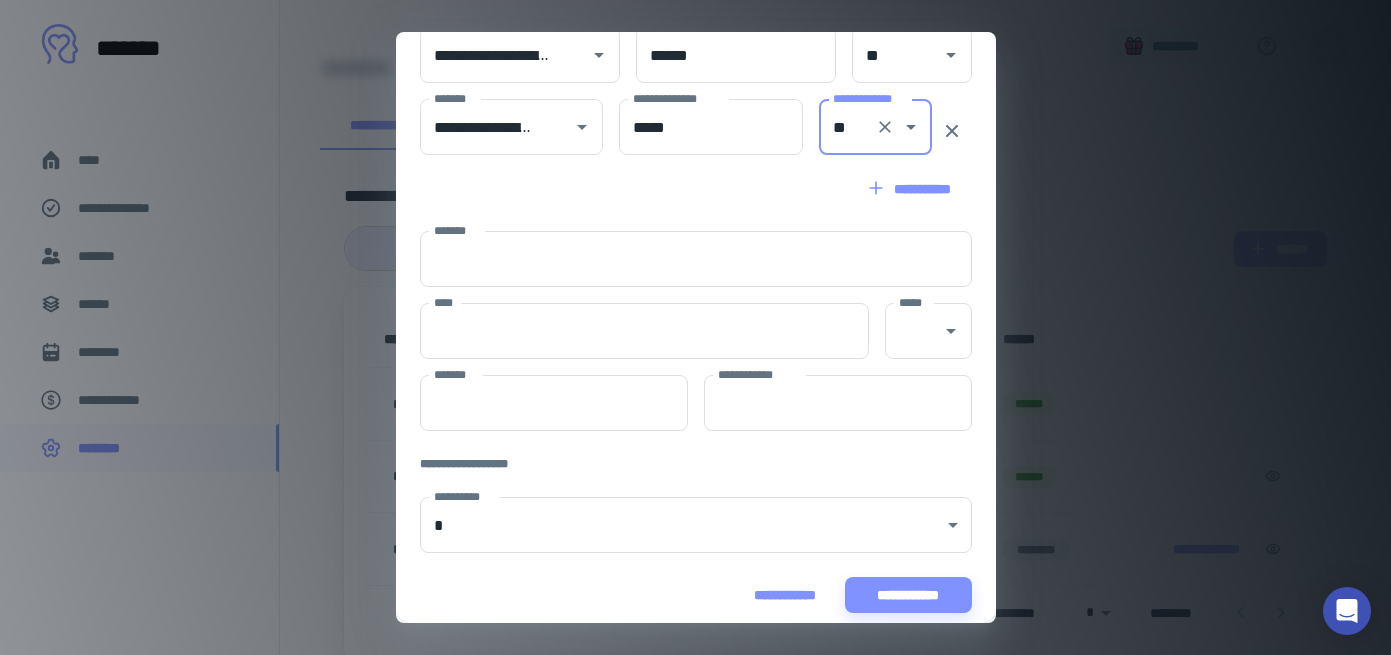 scroll, scrollTop: 295, scrollLeft: 0, axis: vertical 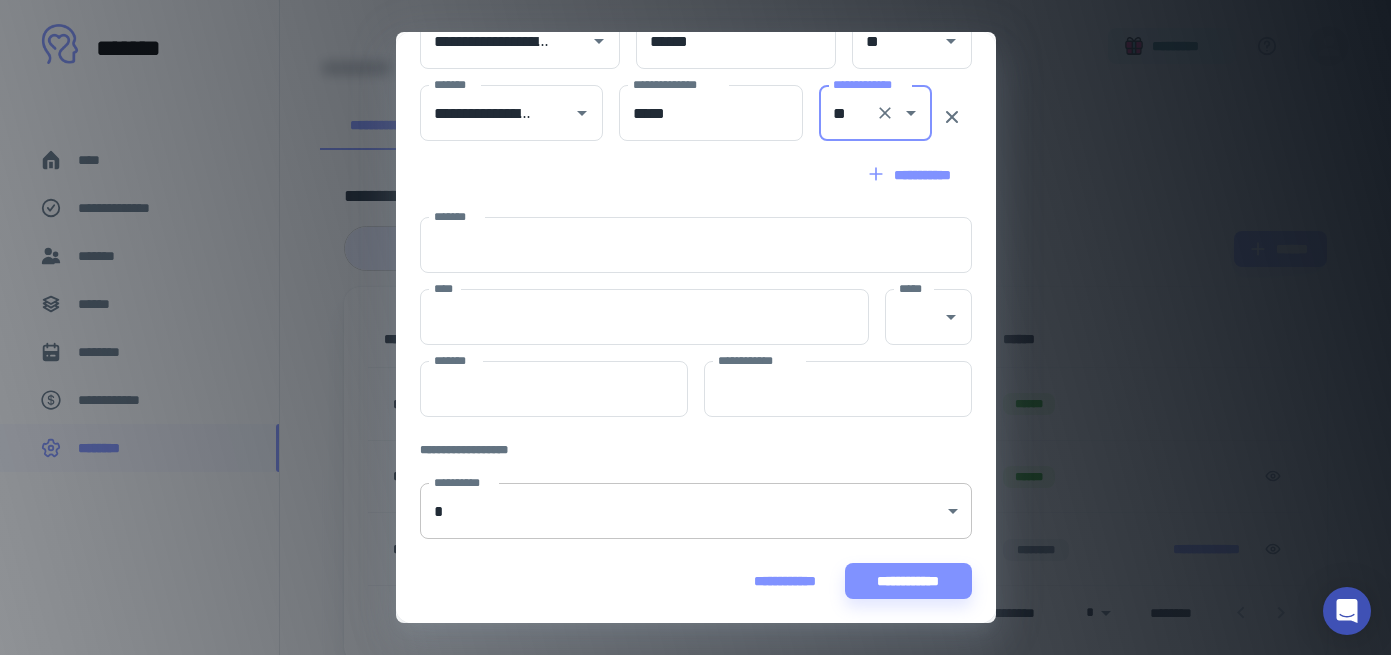 click on "[FIRST] [LAST] [STREET] [CITY], [STATE] [ZIP]" at bounding box center (695, 261) 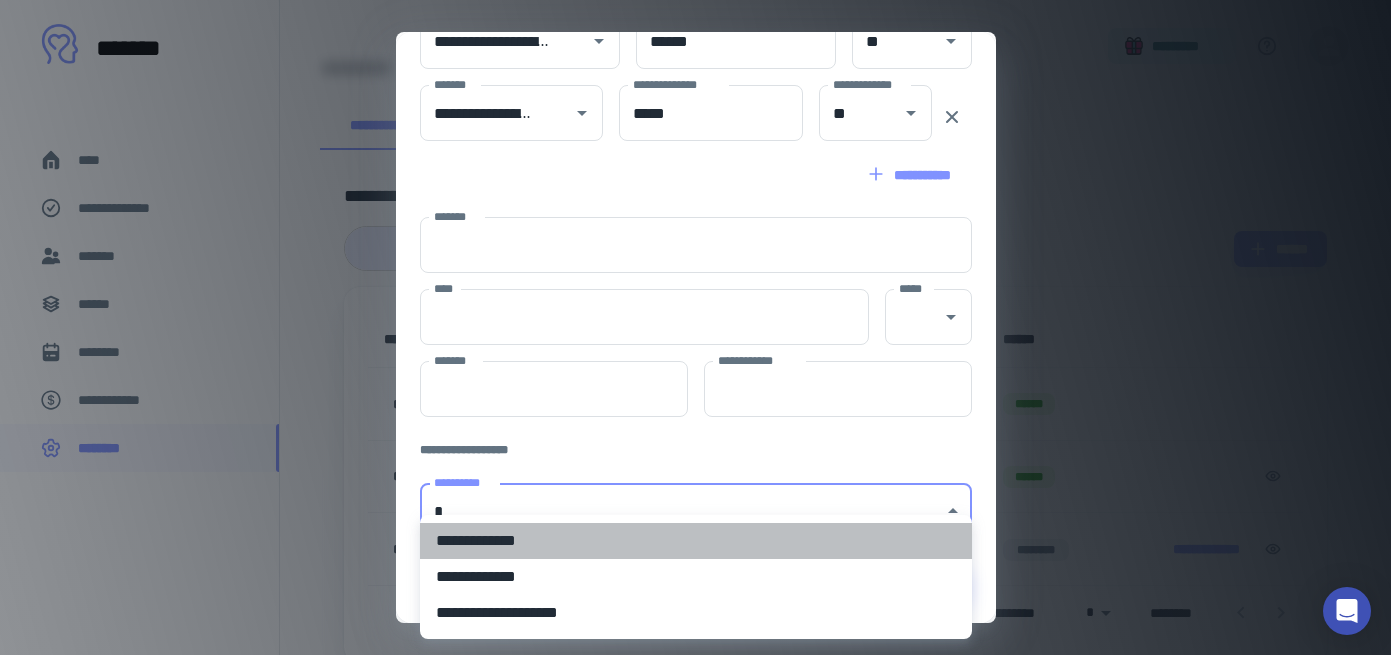 click on "**********" at bounding box center [696, 541] 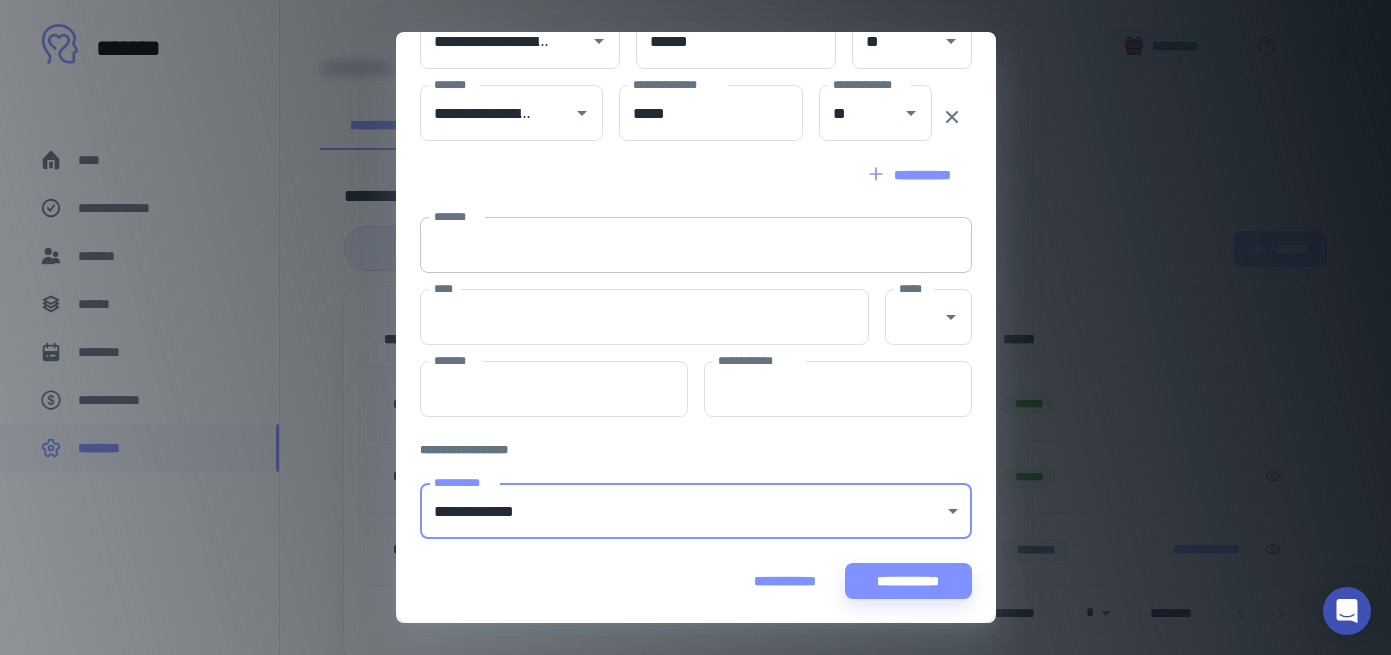 click on "*******" at bounding box center (696, 245) 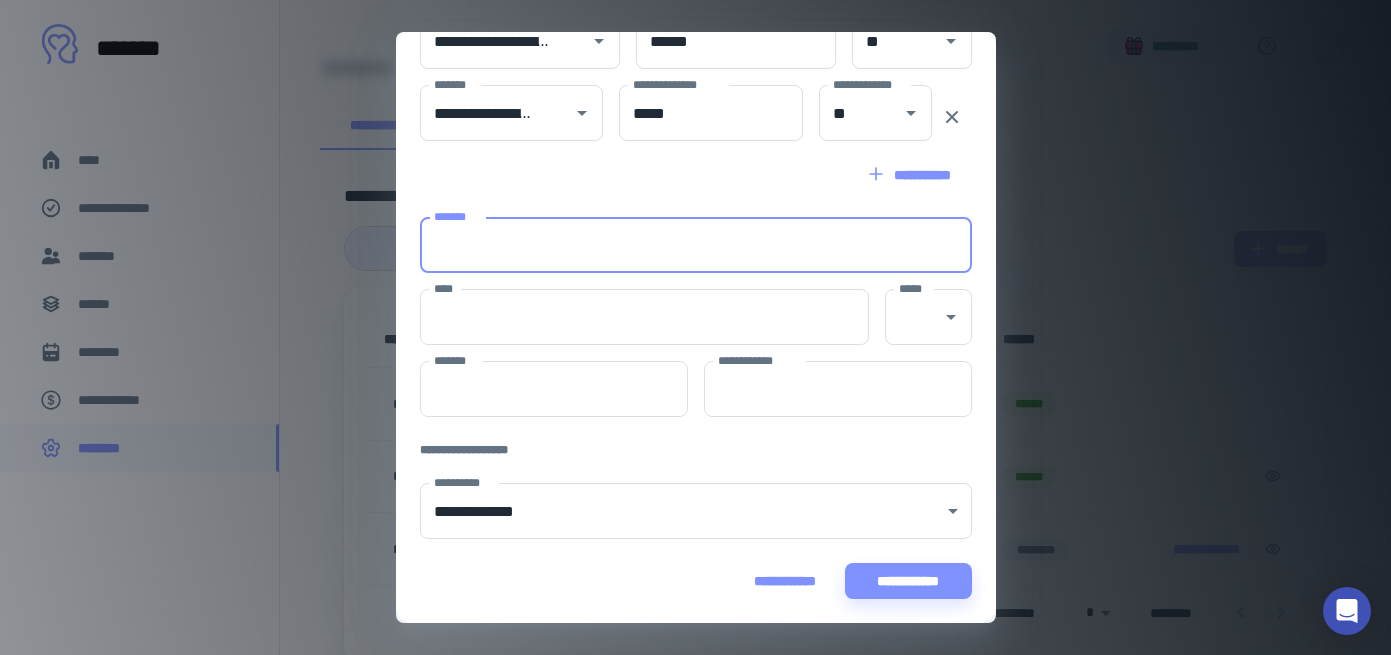click on "**********" at bounding box center [696, 175] 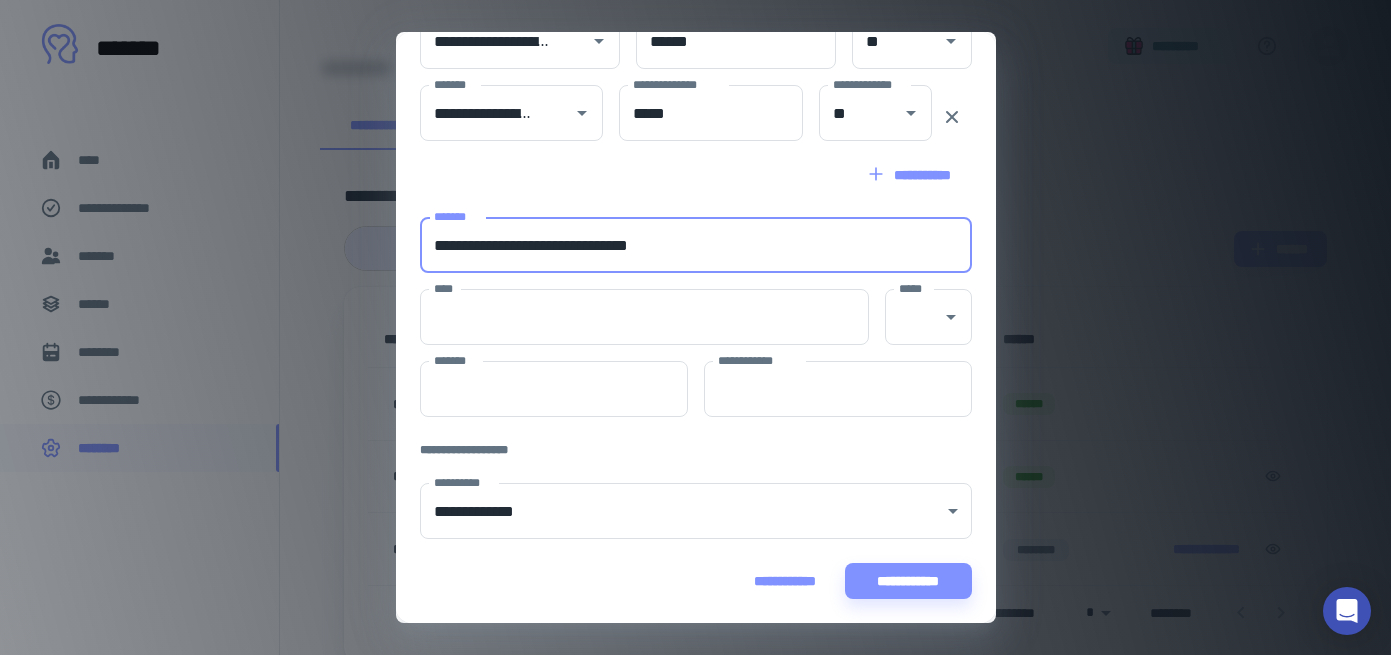 type on "**********" 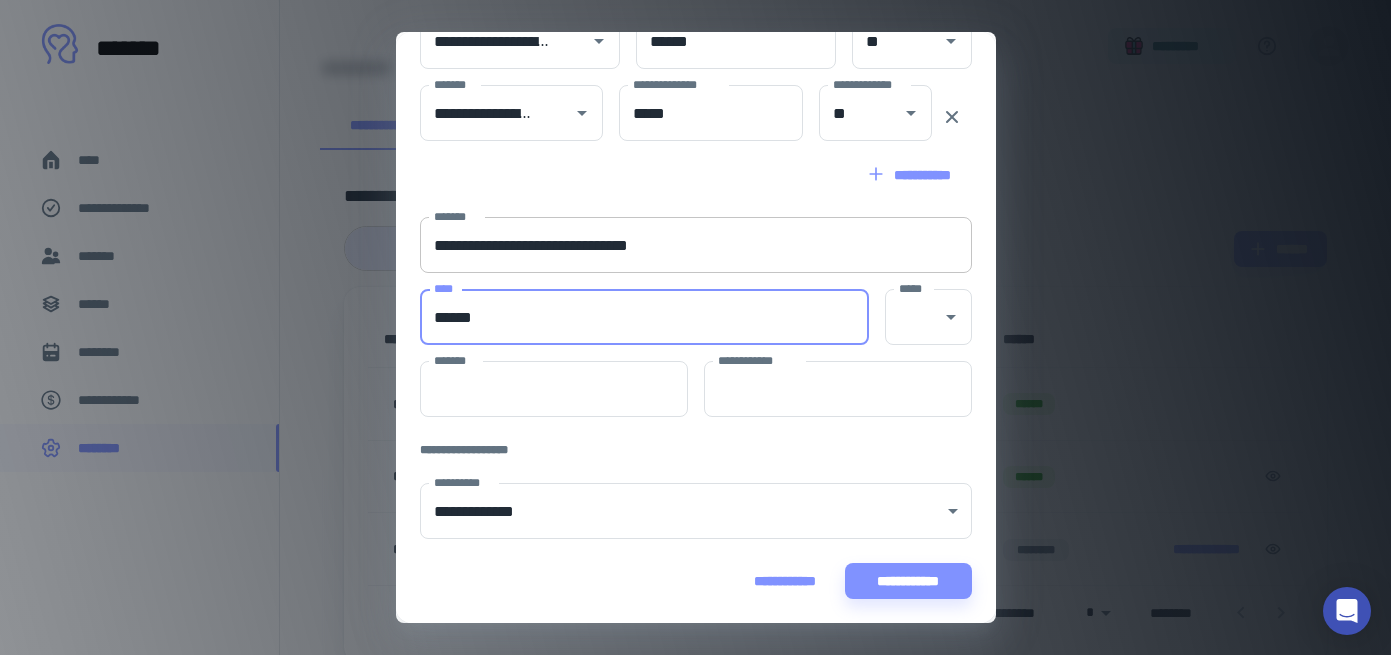 type on "******" 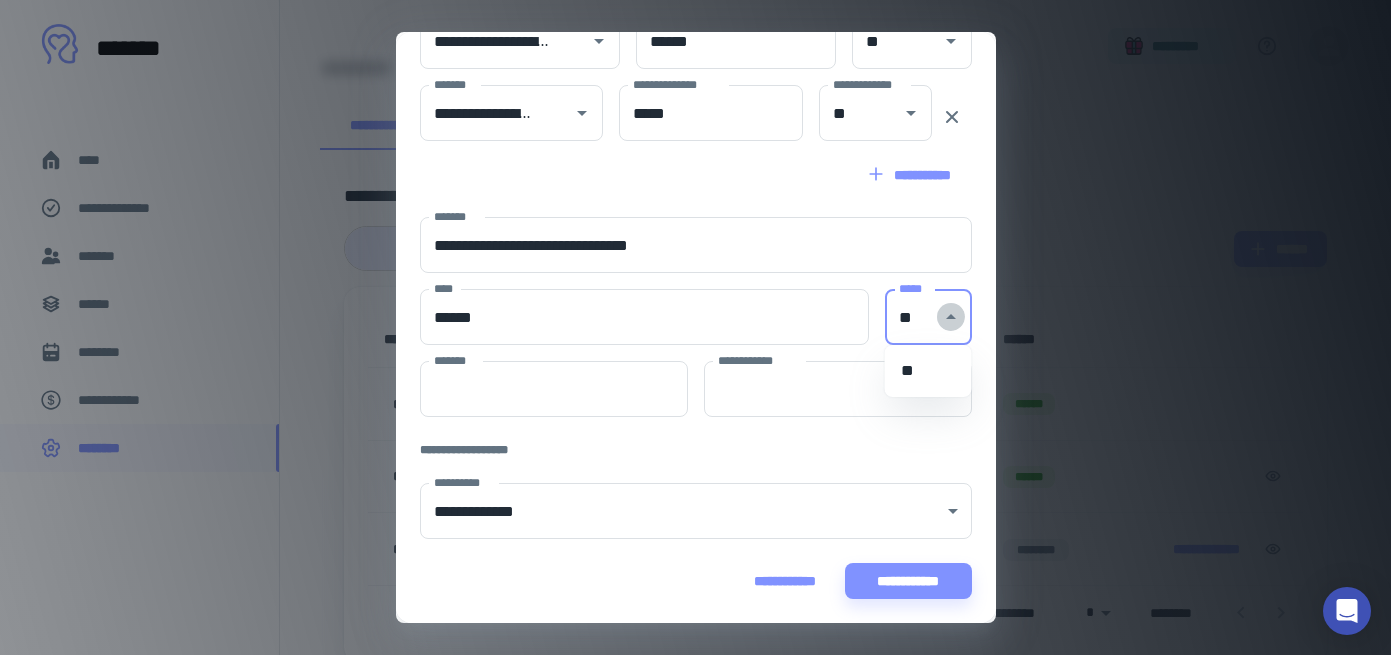click 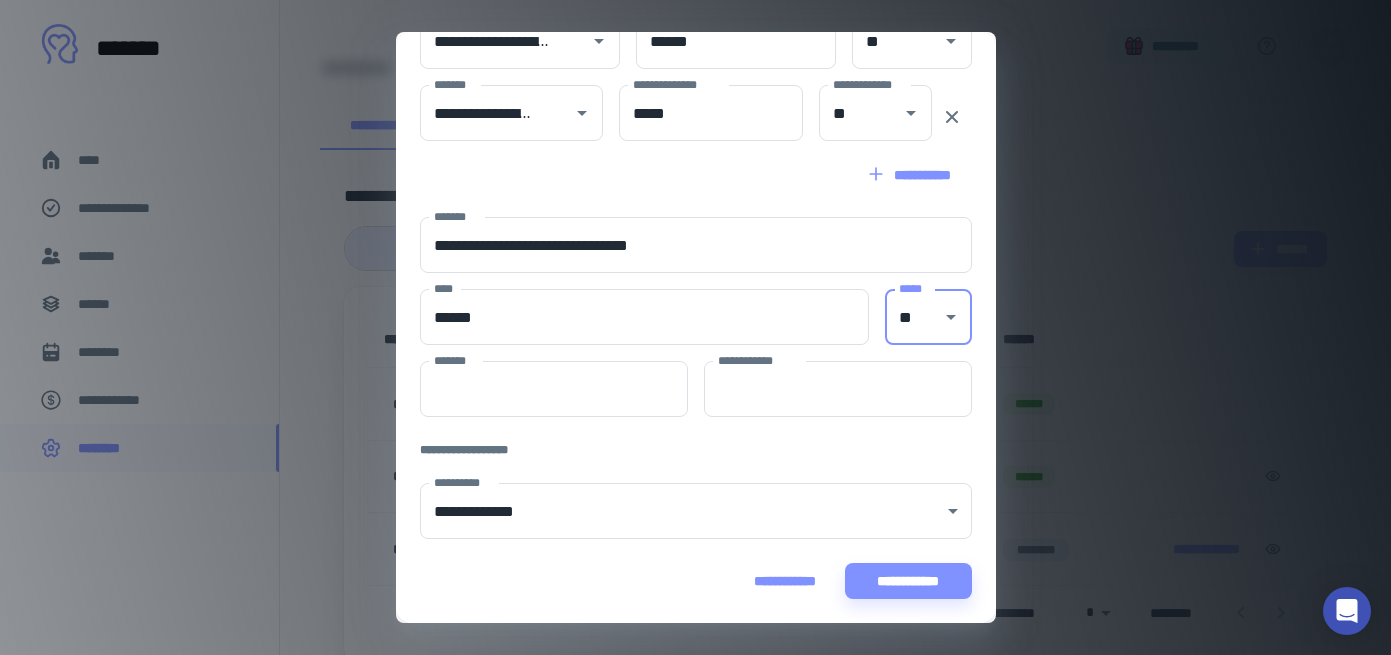 type on "**" 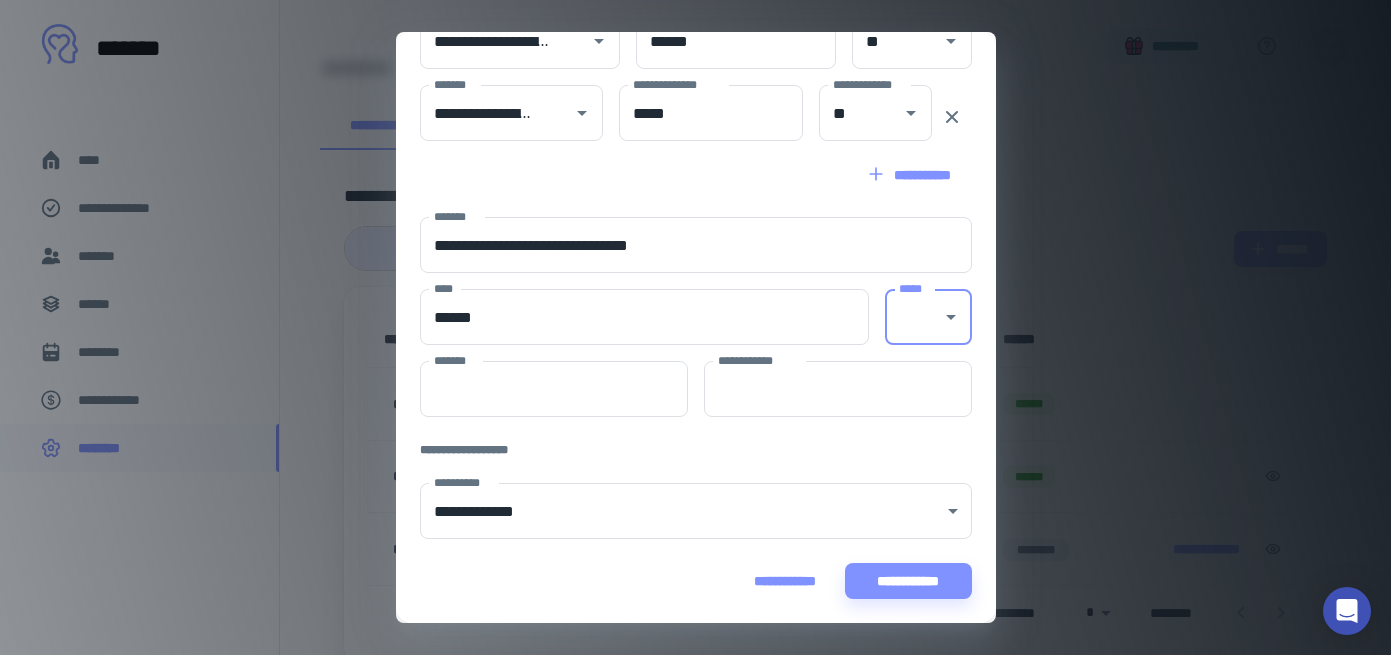 click on "[FIRST] [LAST] [STREET] [CITY], [STATE] [ZIP]" at bounding box center (696, 327) 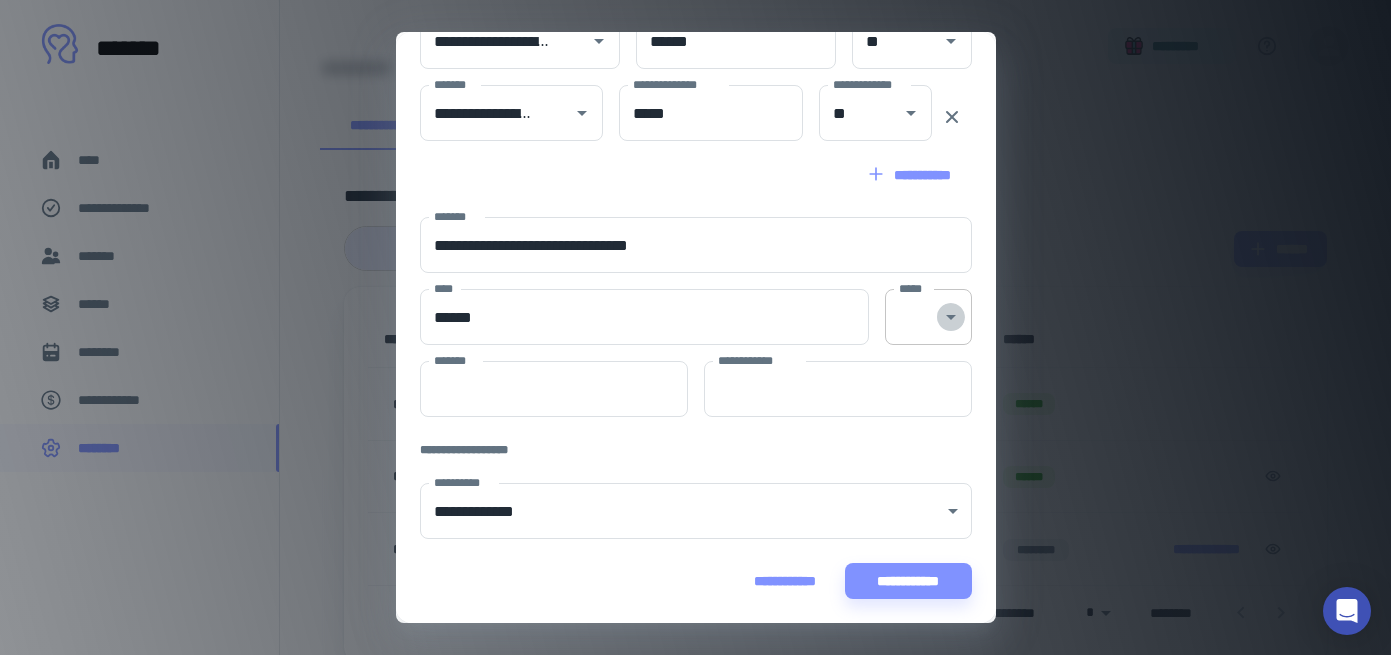 click 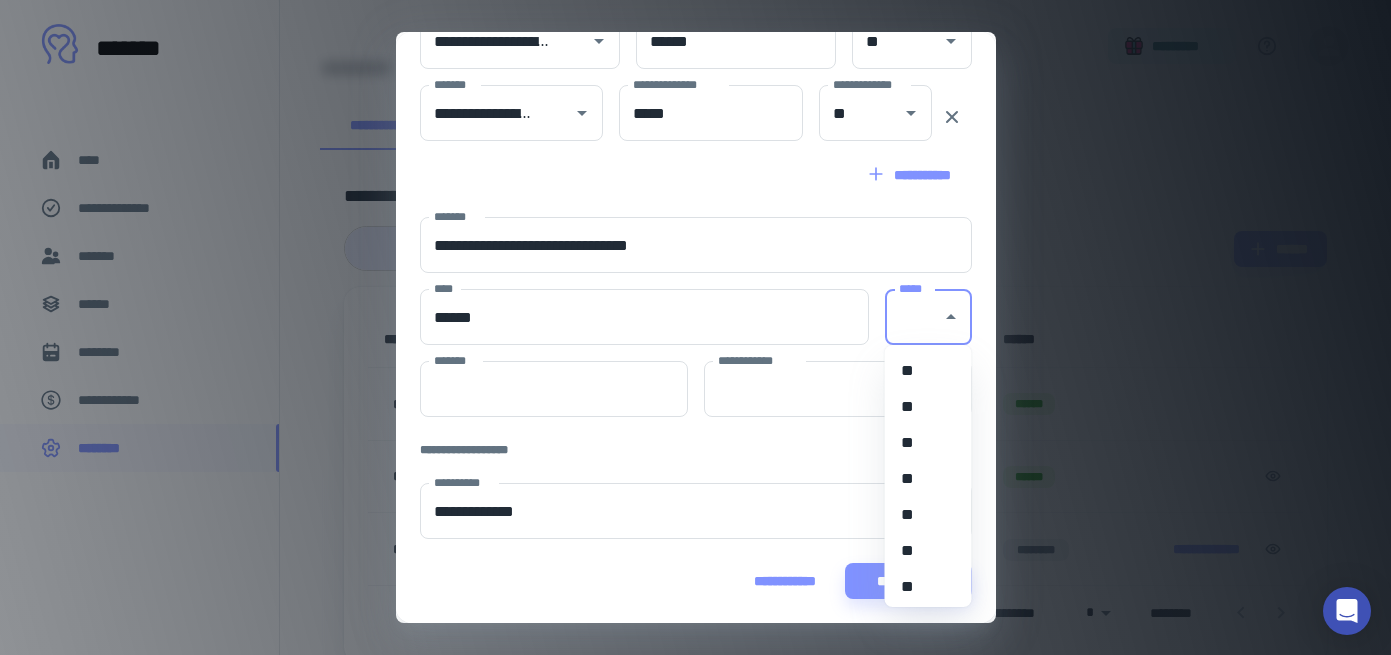 click on "**" at bounding box center (928, 551) 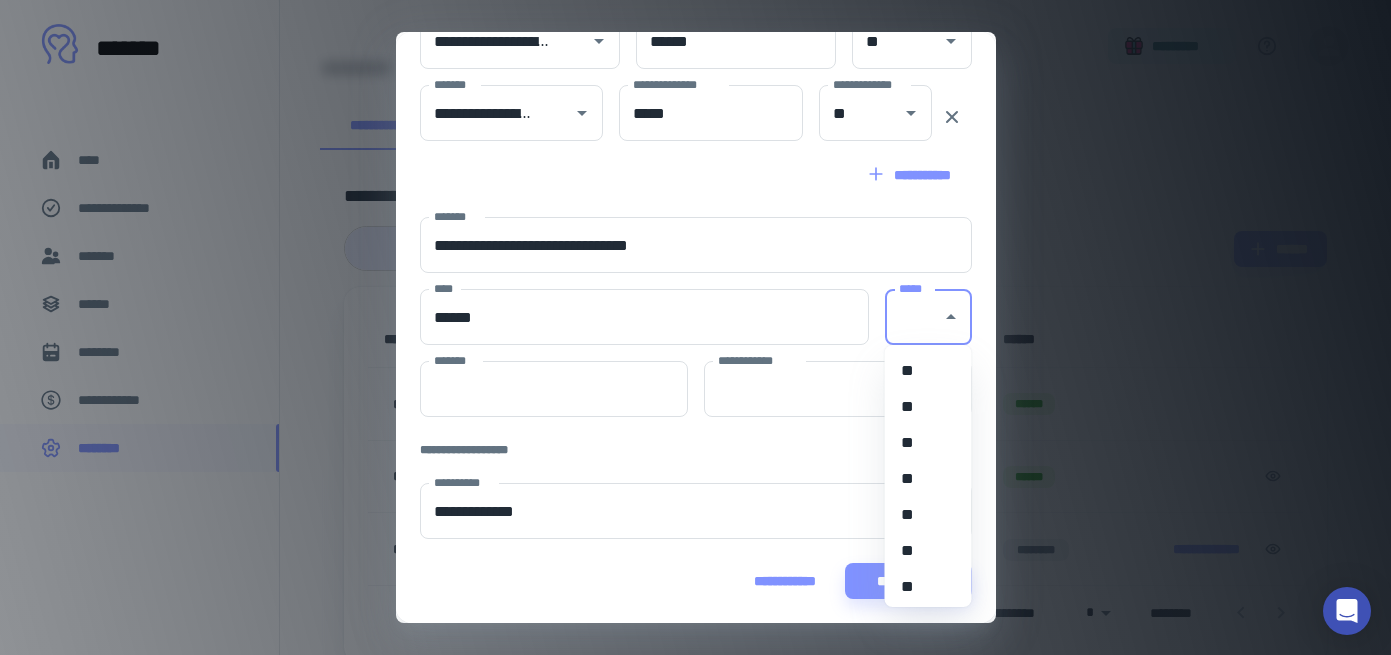 type on "**" 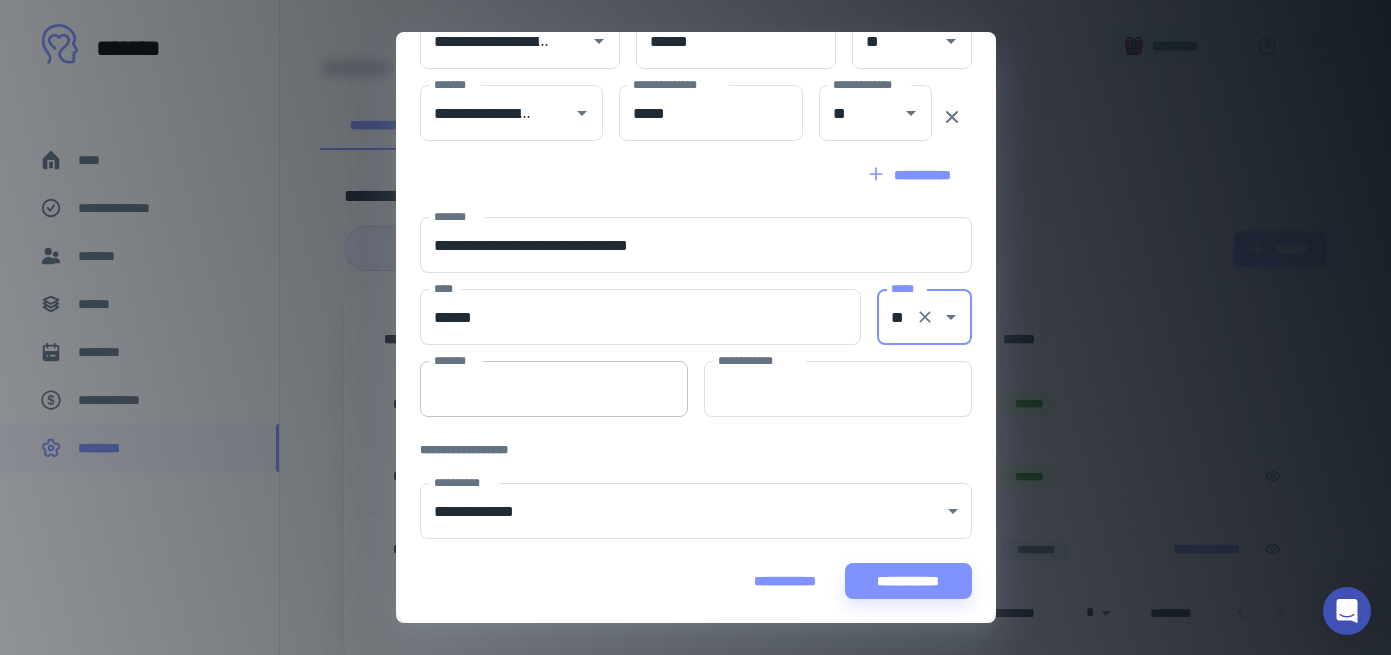 click on "*******" at bounding box center (554, 389) 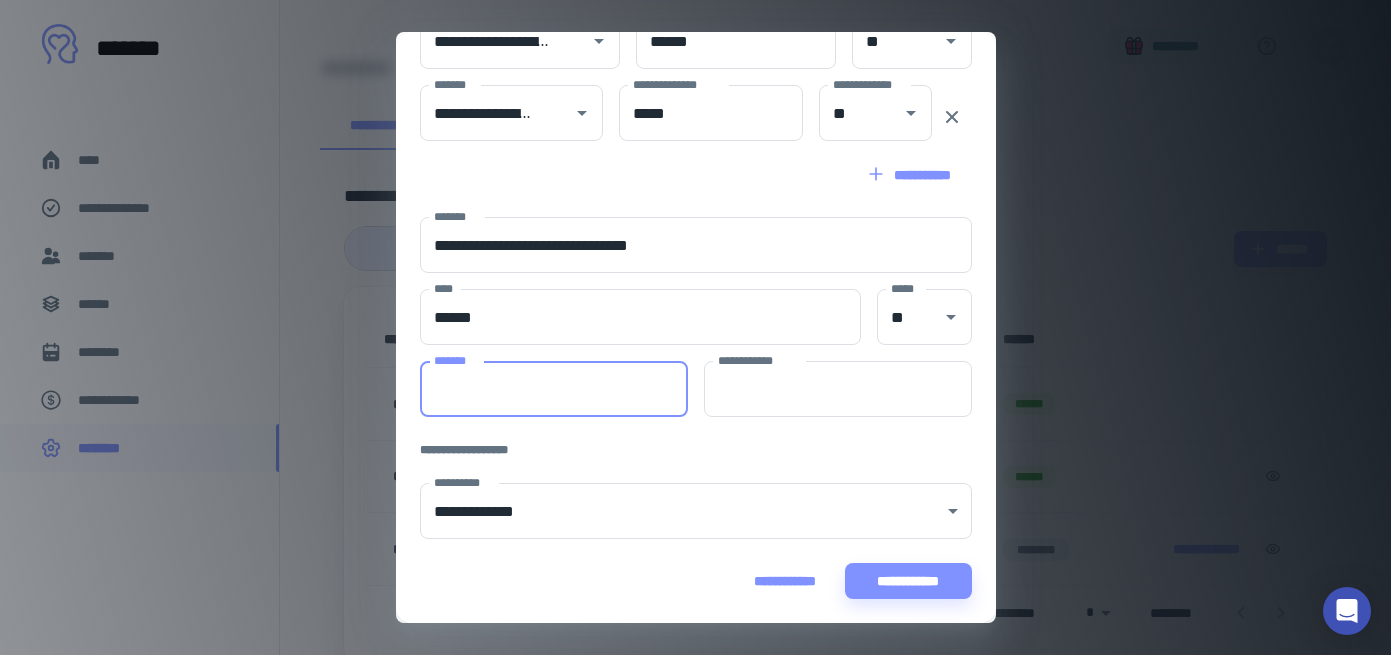paste on "*****" 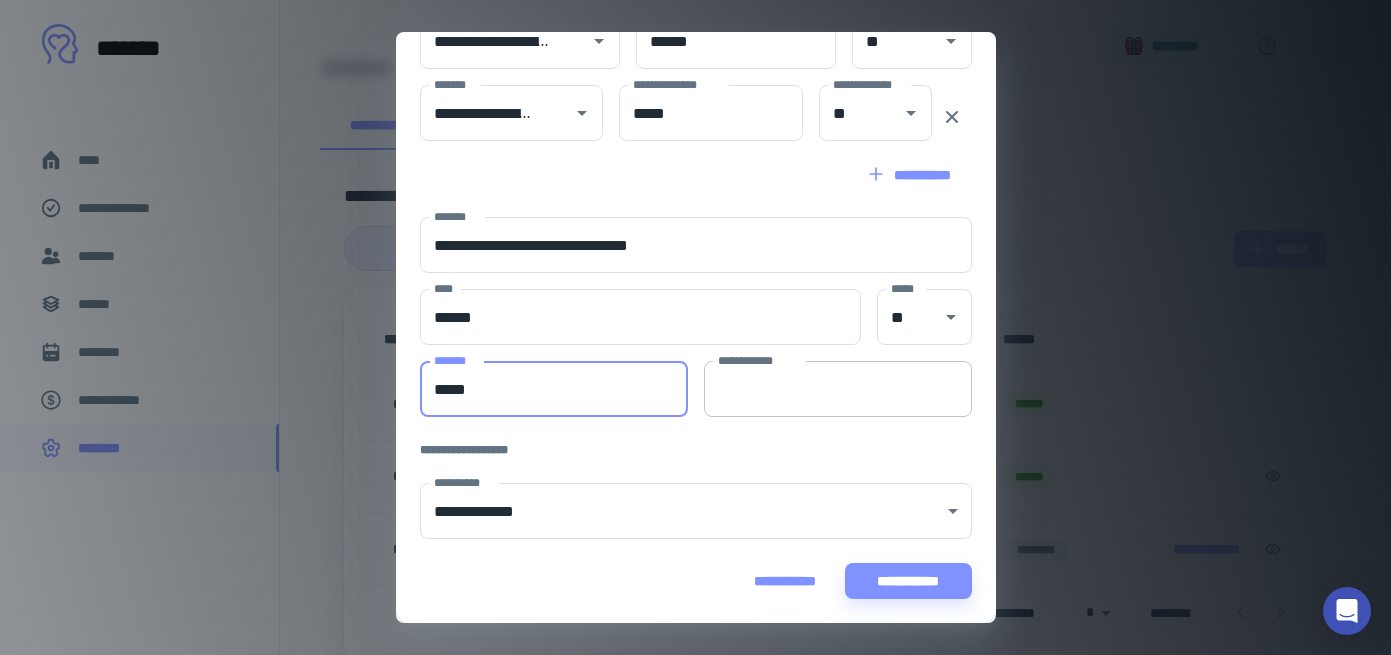 type on "*****" 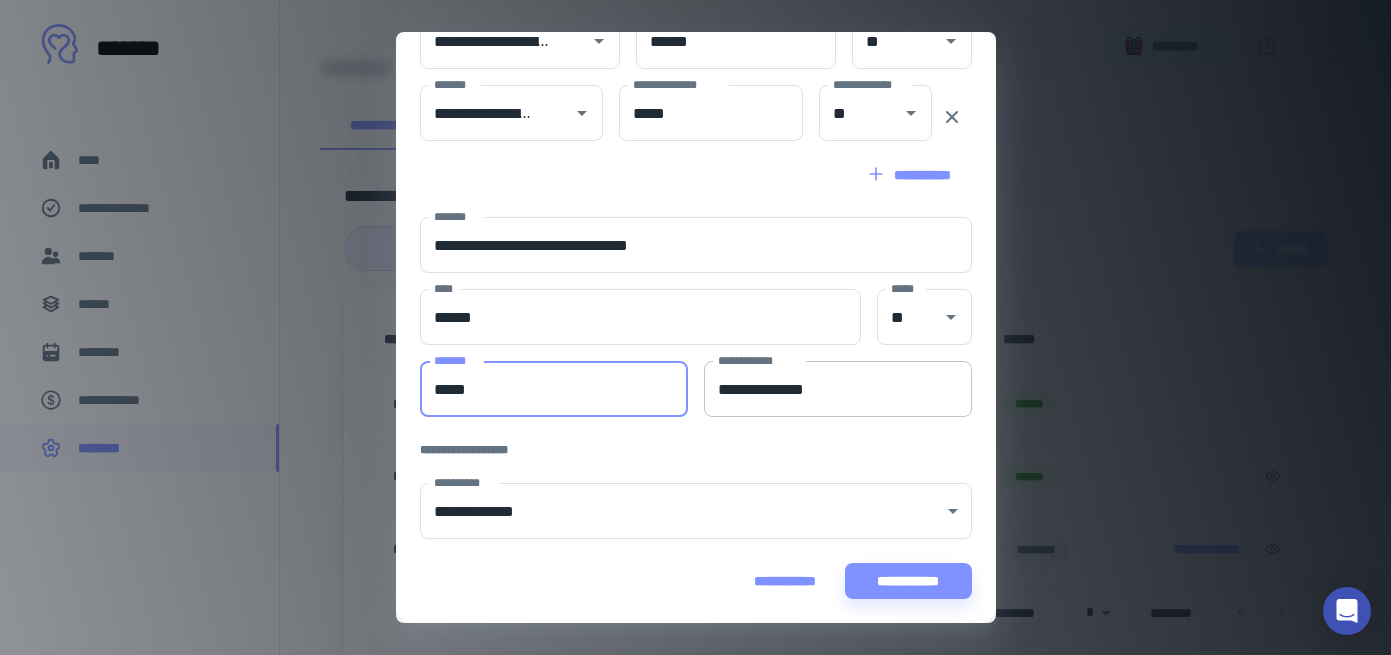 click on "**********" at bounding box center [838, 389] 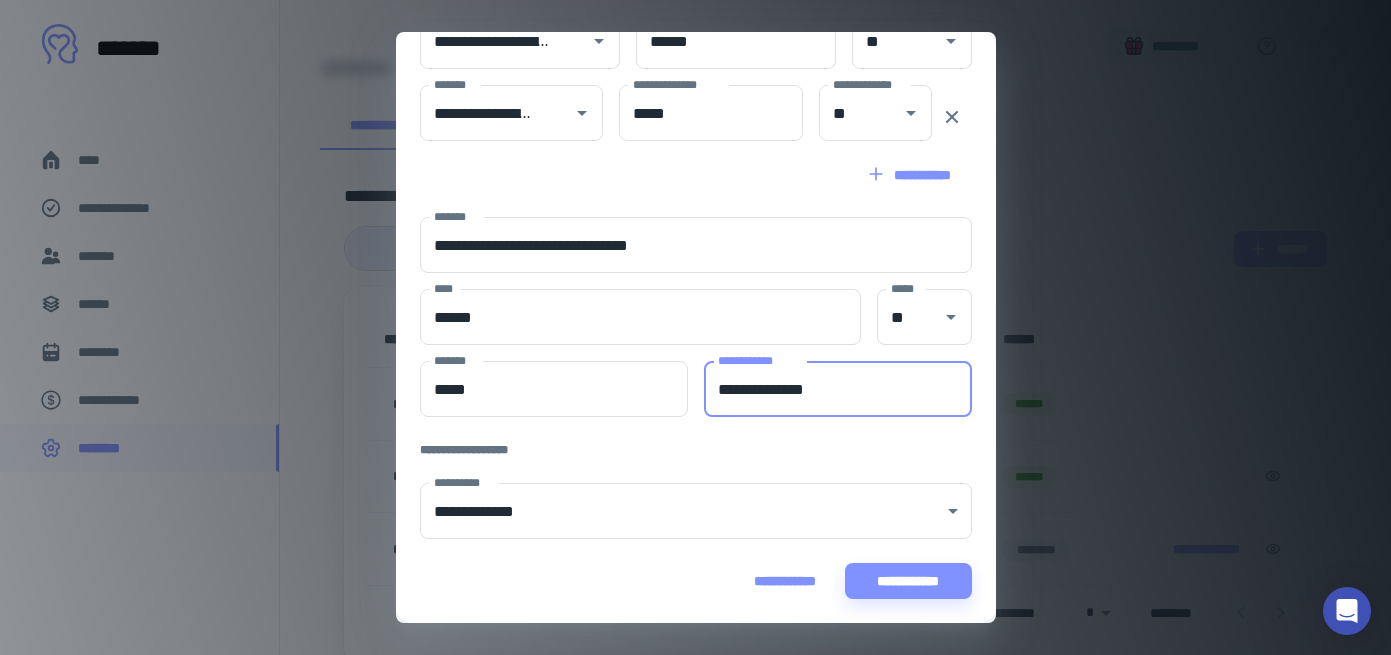 paste 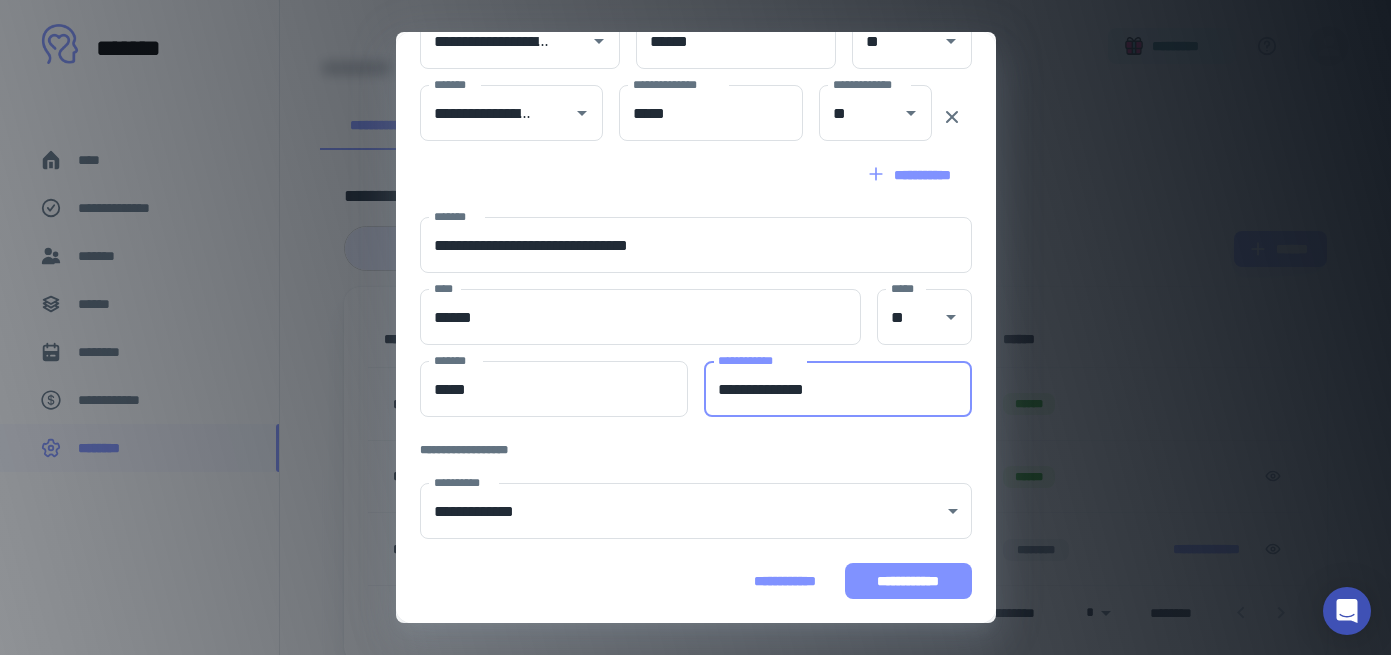 type on "**********" 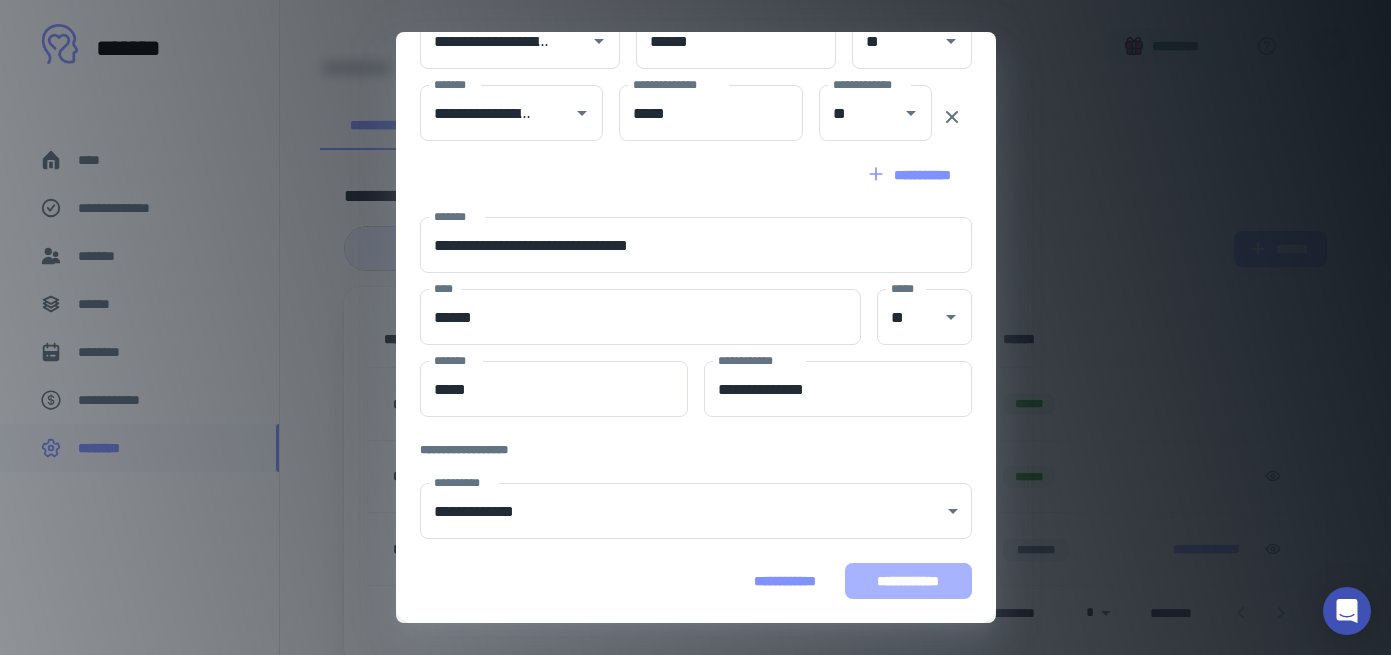 click on "**********" at bounding box center [908, 581] 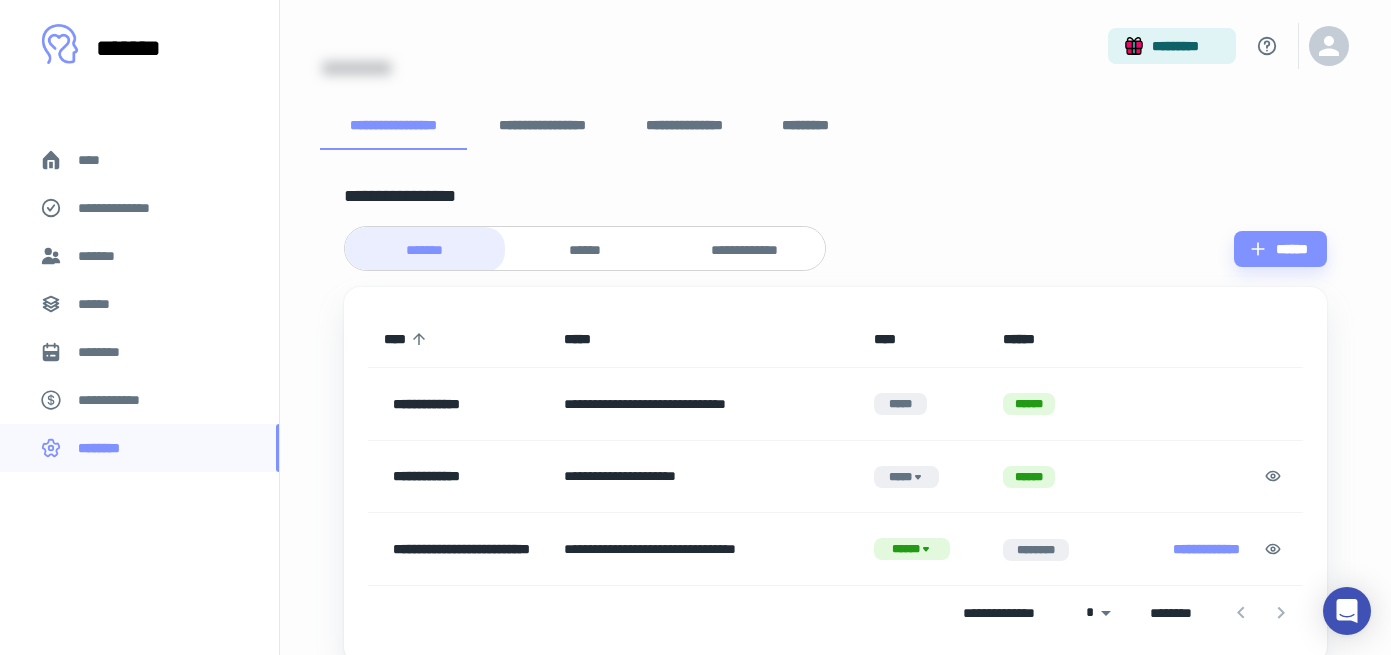 click on "**********" at bounding box center (465, 477) 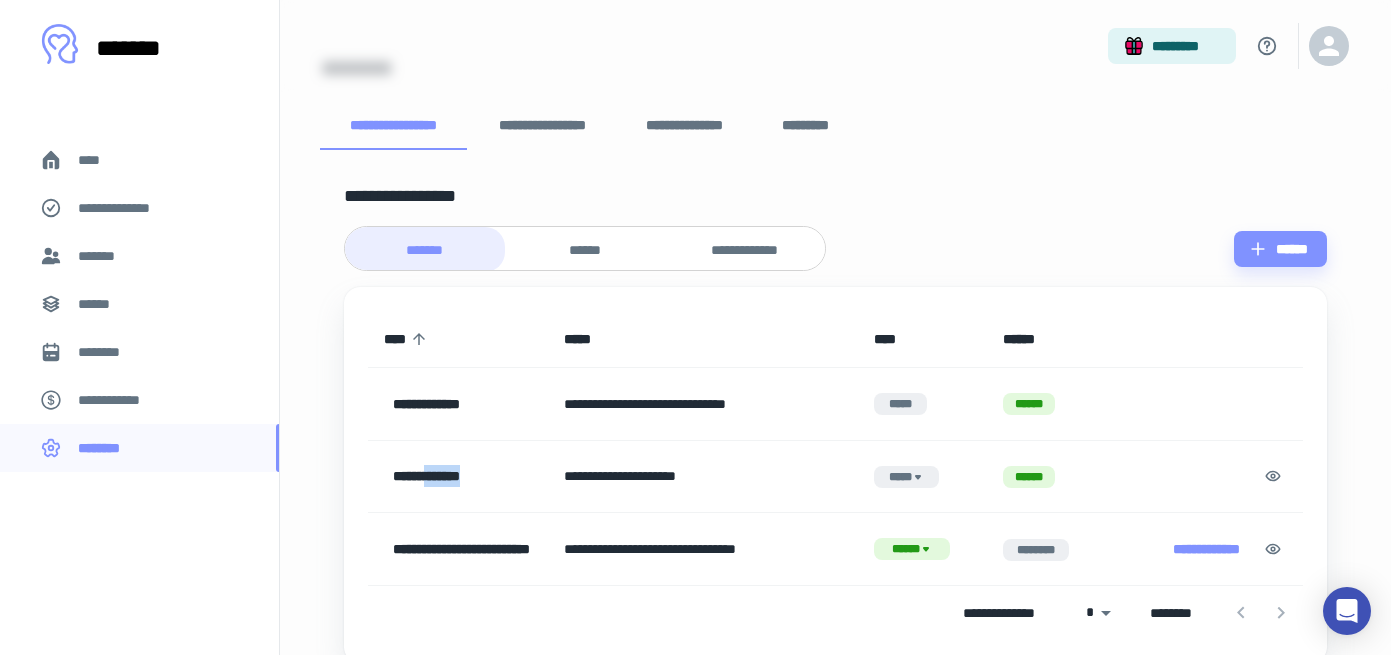 click on "**********" at bounding box center [465, 477] 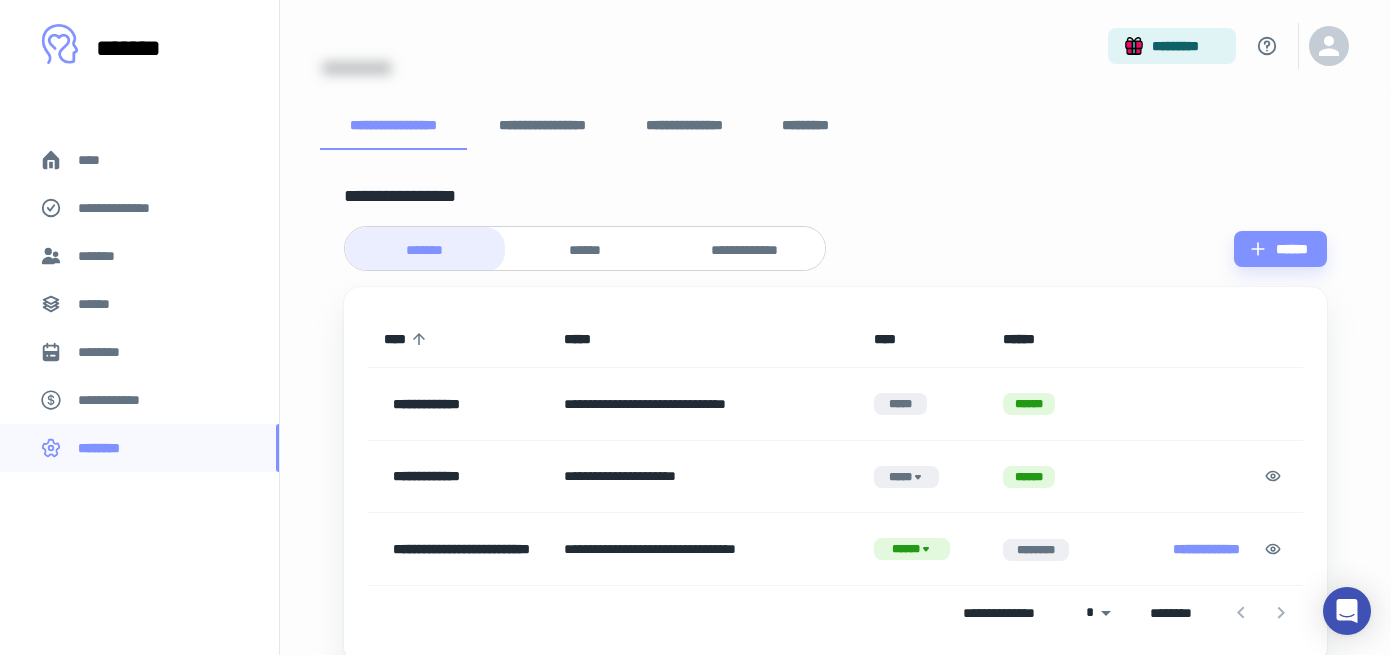 click on "**********" at bounding box center (703, 404) 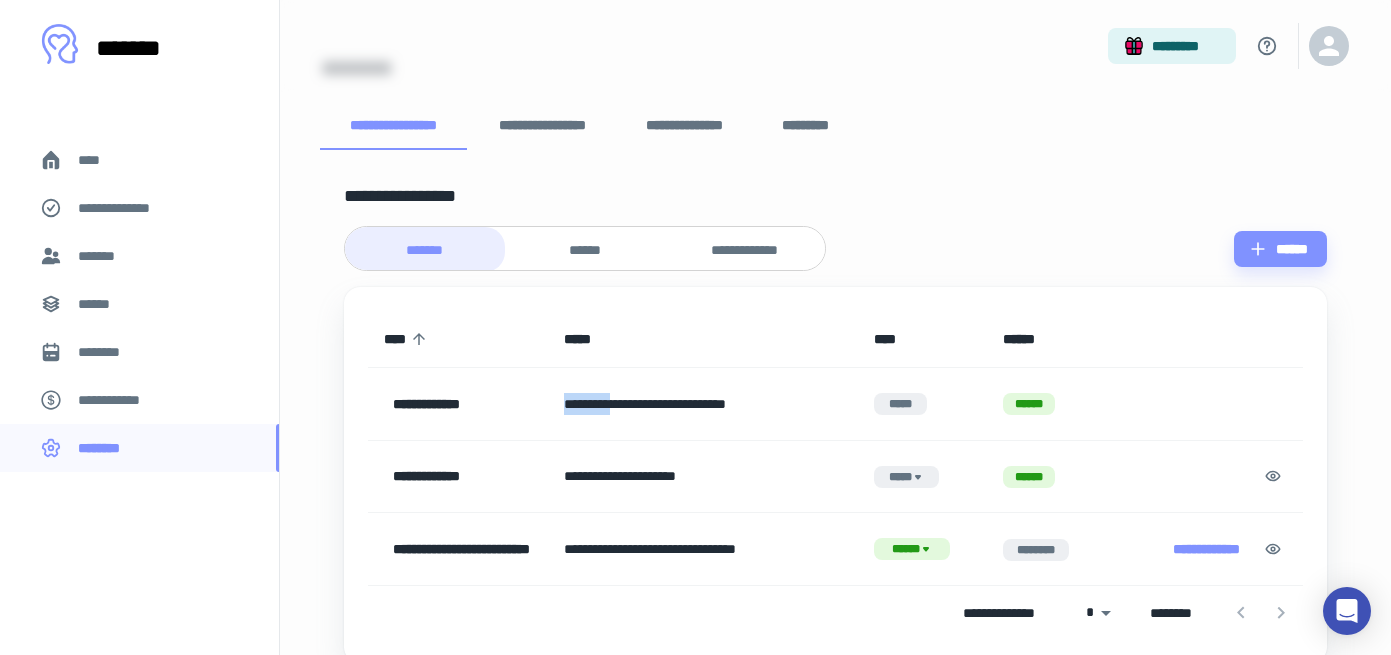 click on "**********" at bounding box center (703, 404) 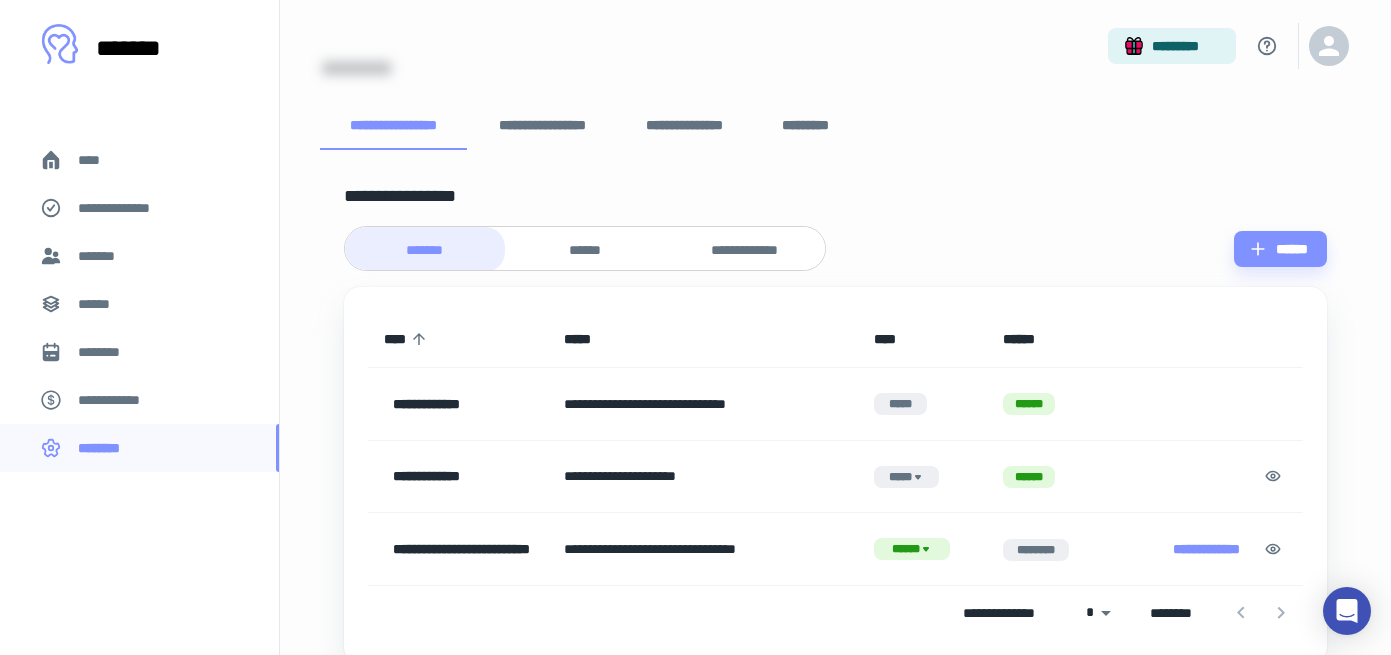 click on "**********" at bounding box center (703, 476) 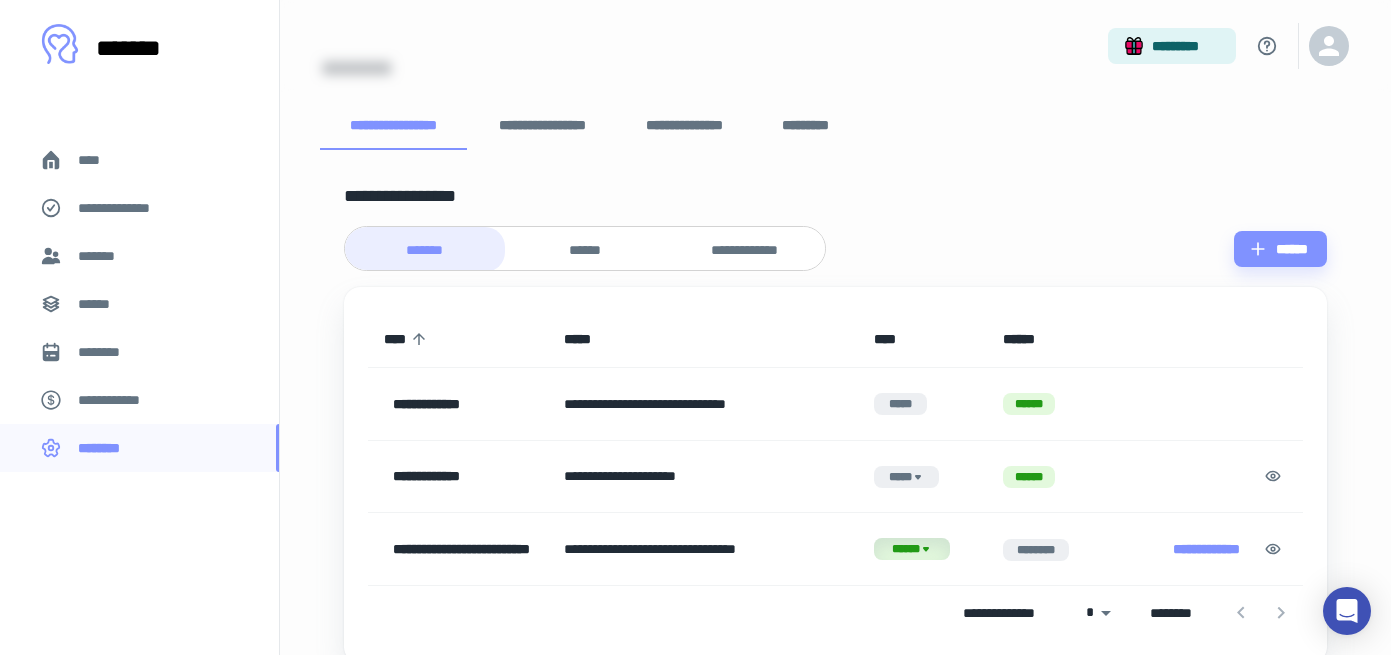 click on "******" at bounding box center (912, 549) 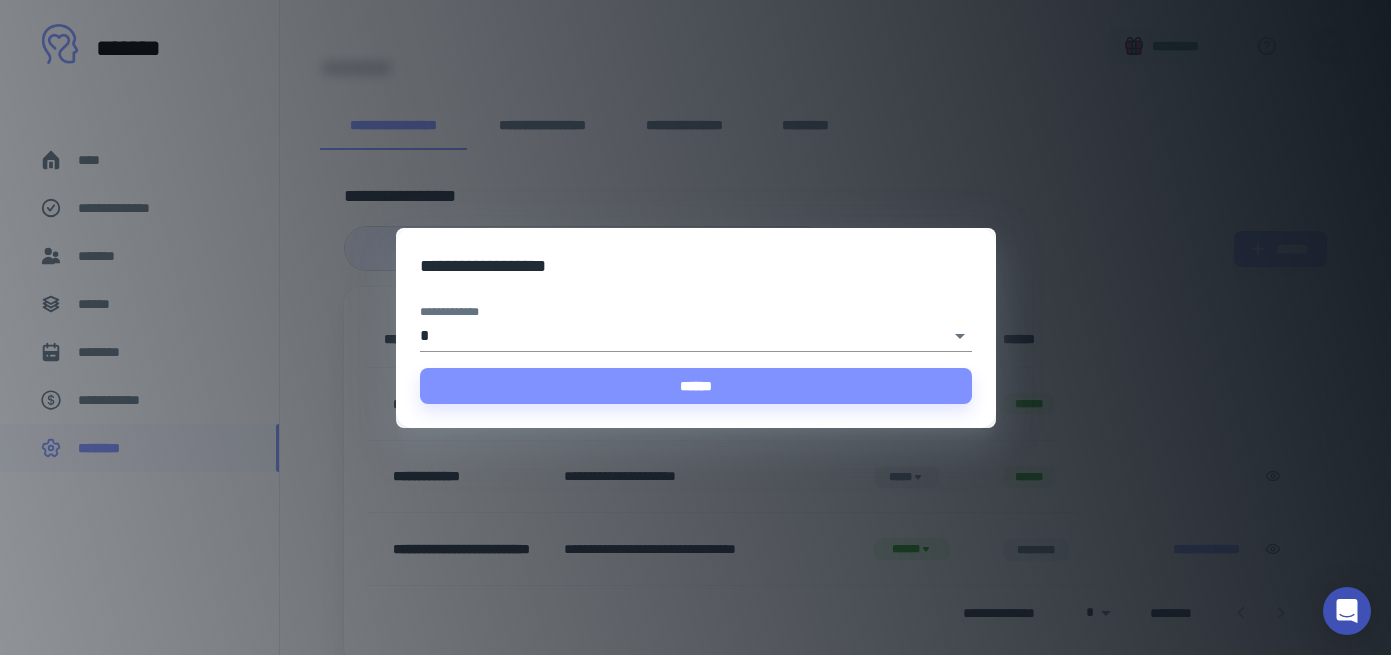 click on "[FIRST] [LAST] [STREET] [CITY], [STATE] [ZIP]" at bounding box center [695, 261] 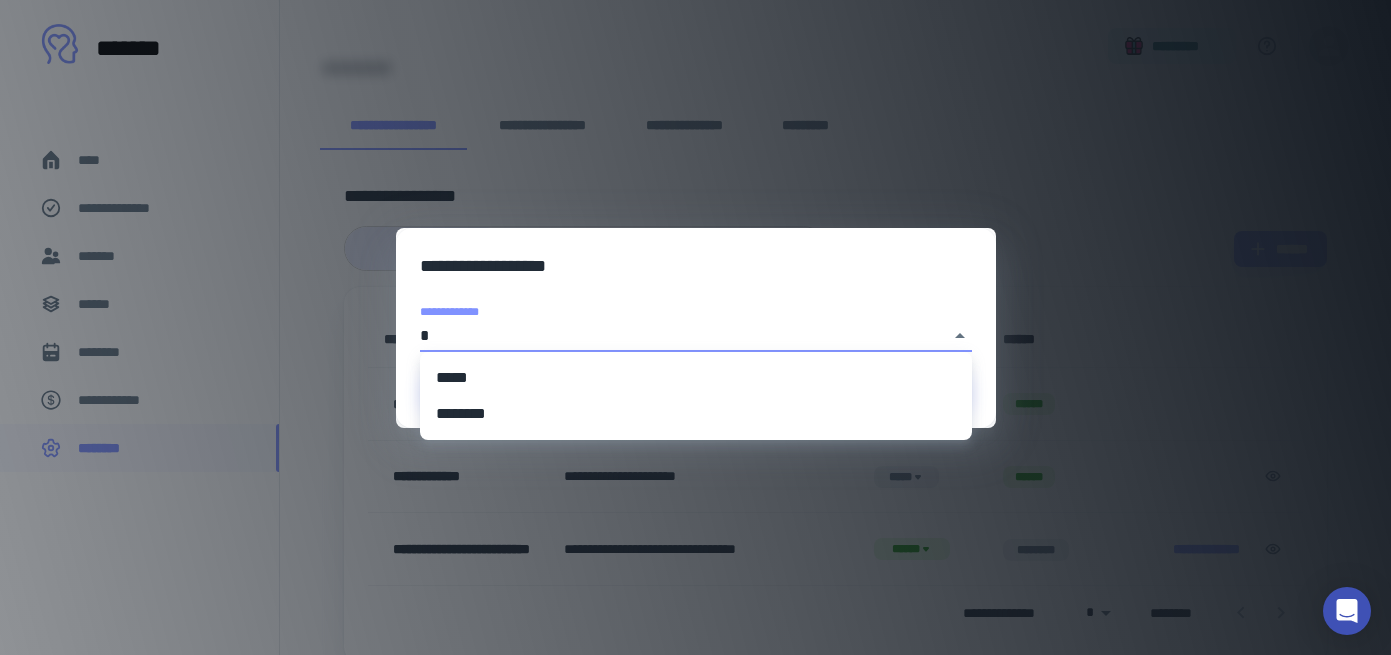 click at bounding box center (695, 327) 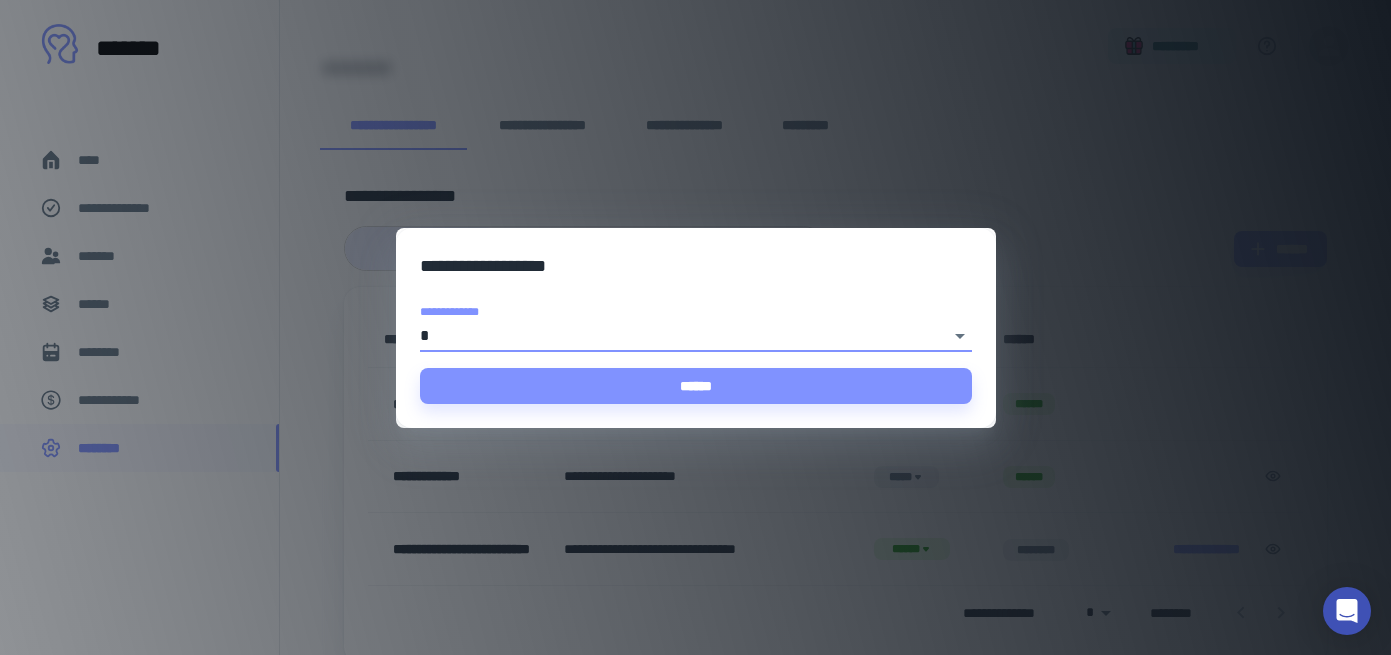 click on "**********" at bounding box center [695, 327] 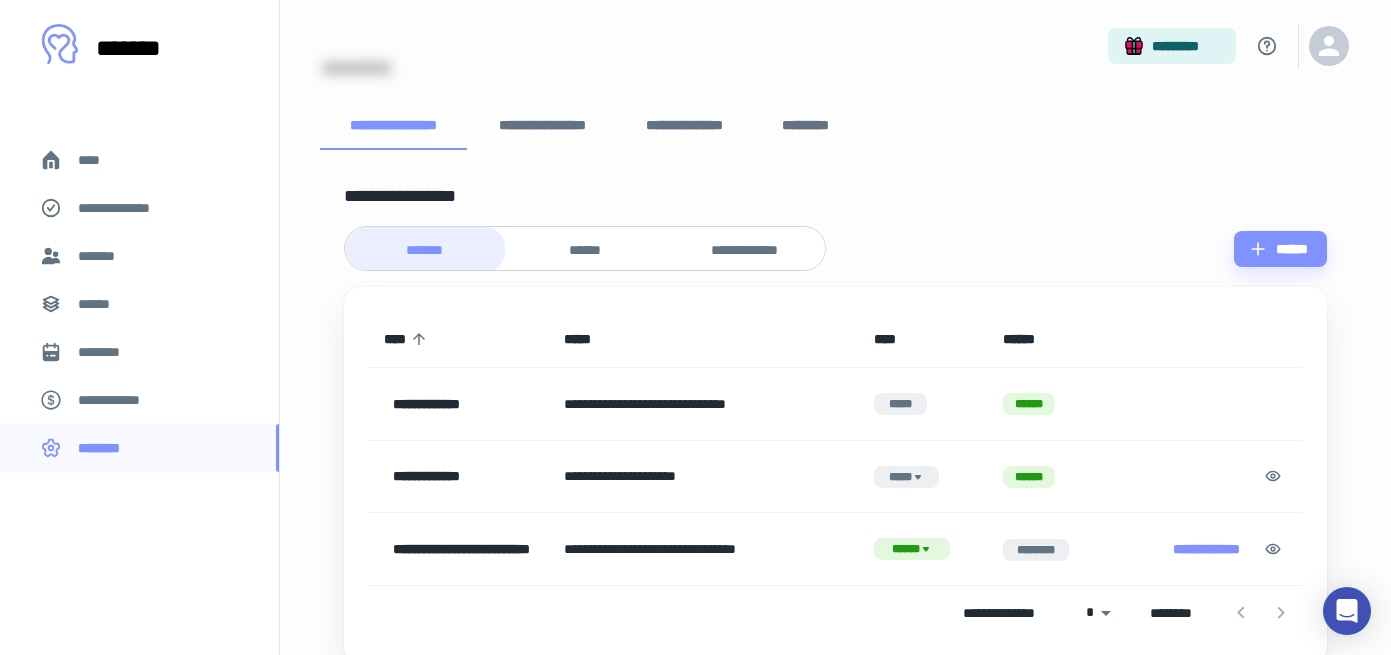click on "**********" at bounding box center (465, 404) 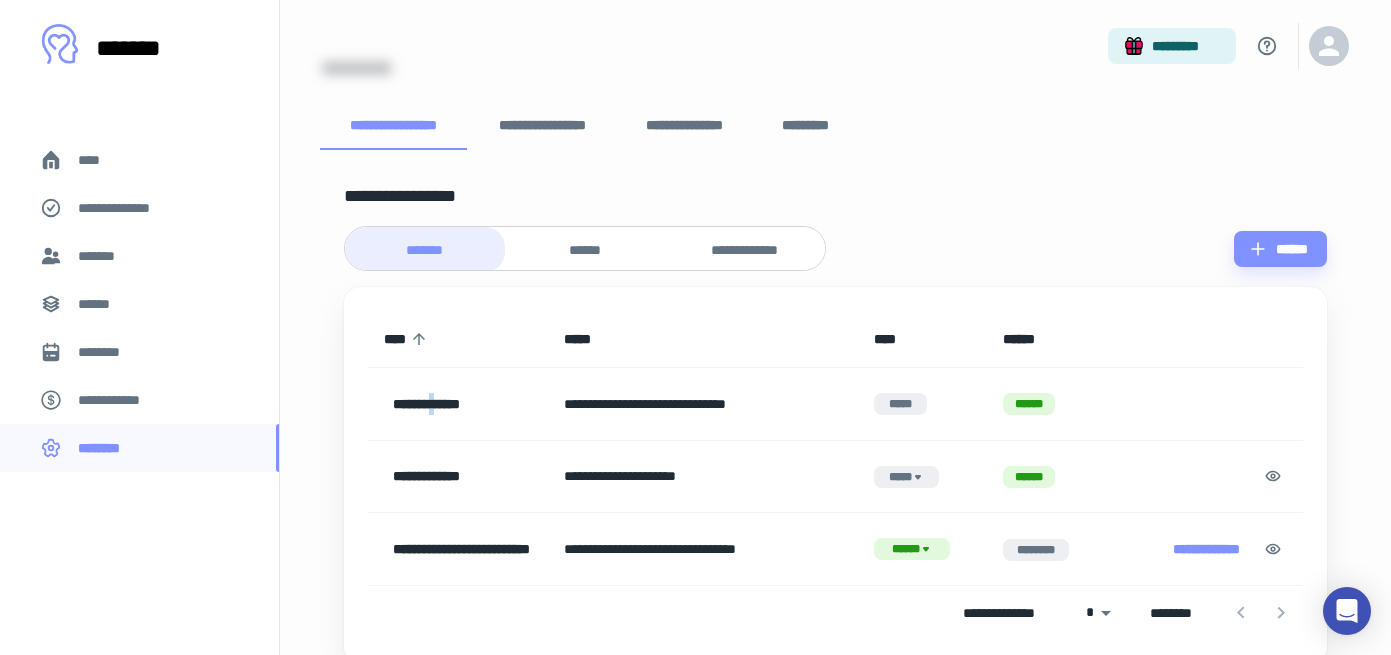 click on "**********" at bounding box center (465, 404) 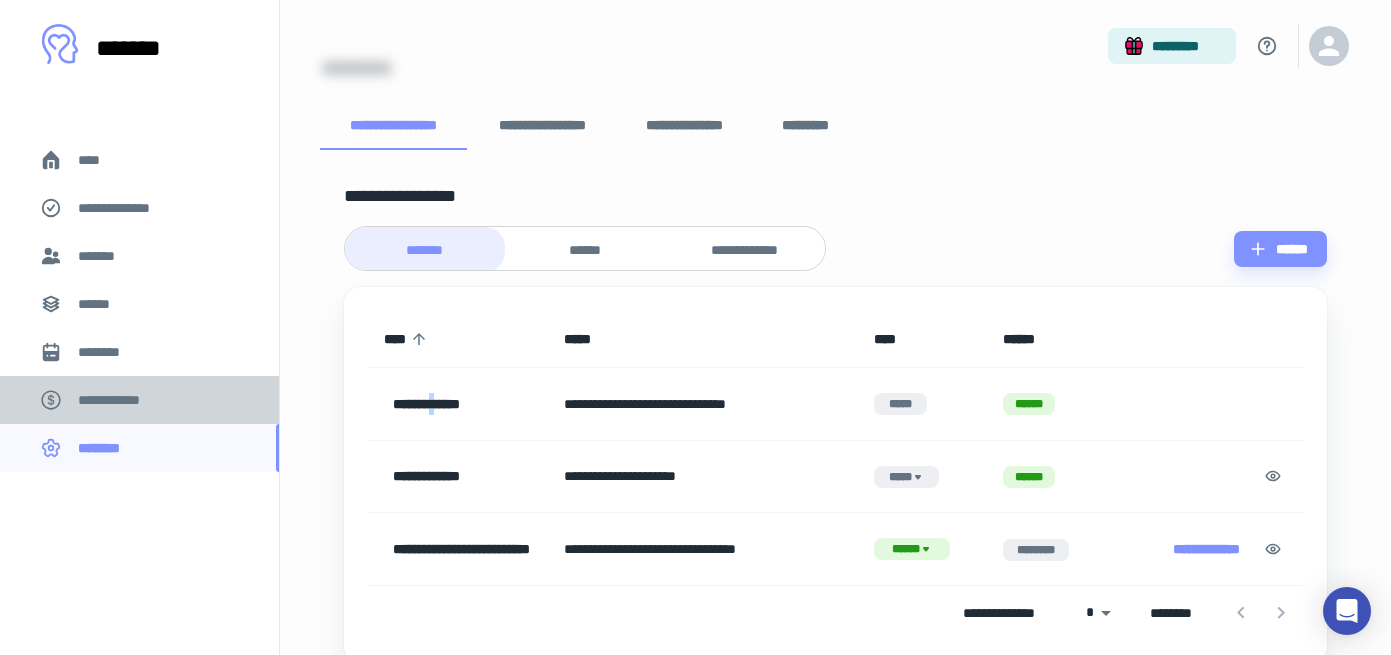 click on "**********" at bounding box center [119, 400] 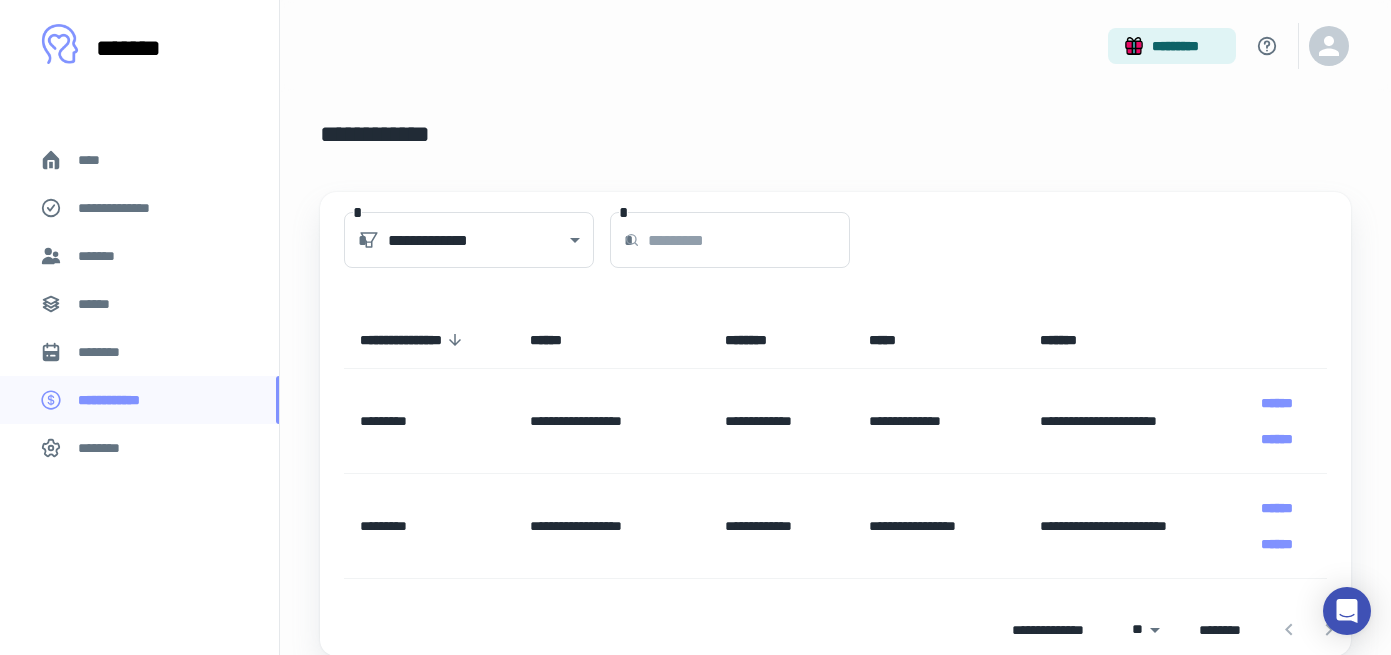 click on "********" at bounding box center [107, 352] 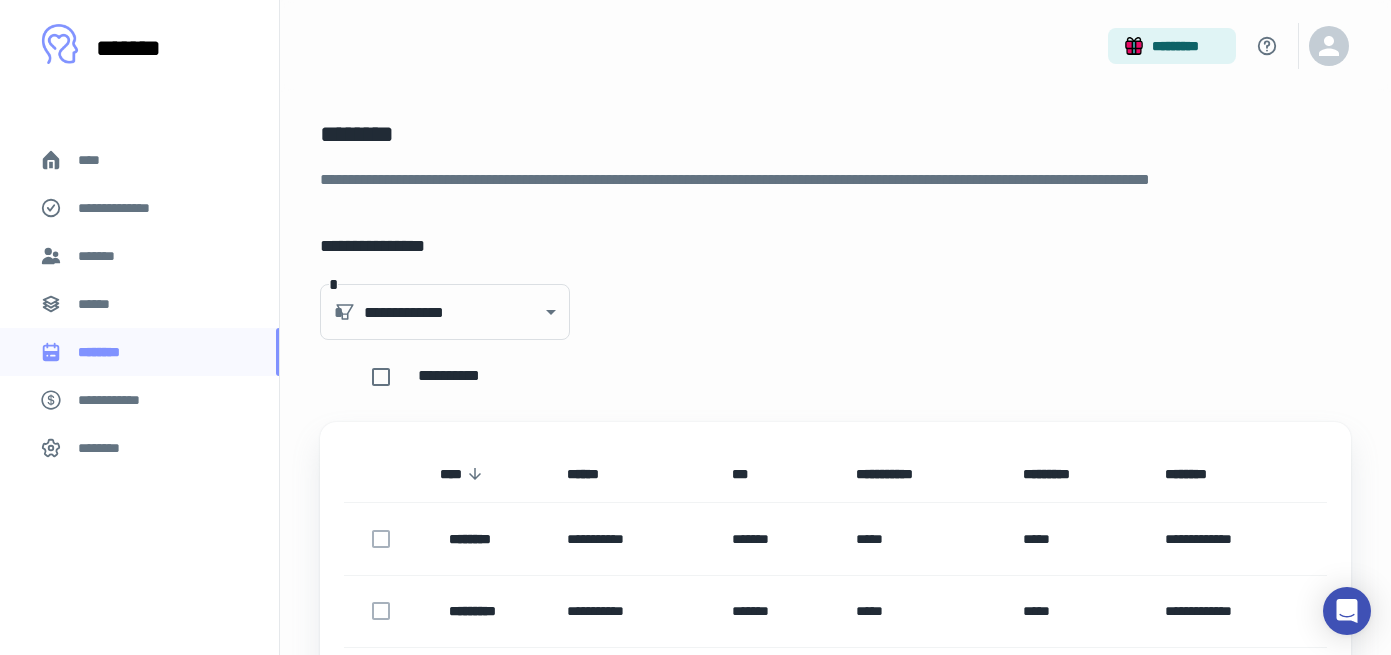 click on "******" at bounding box center (139, 304) 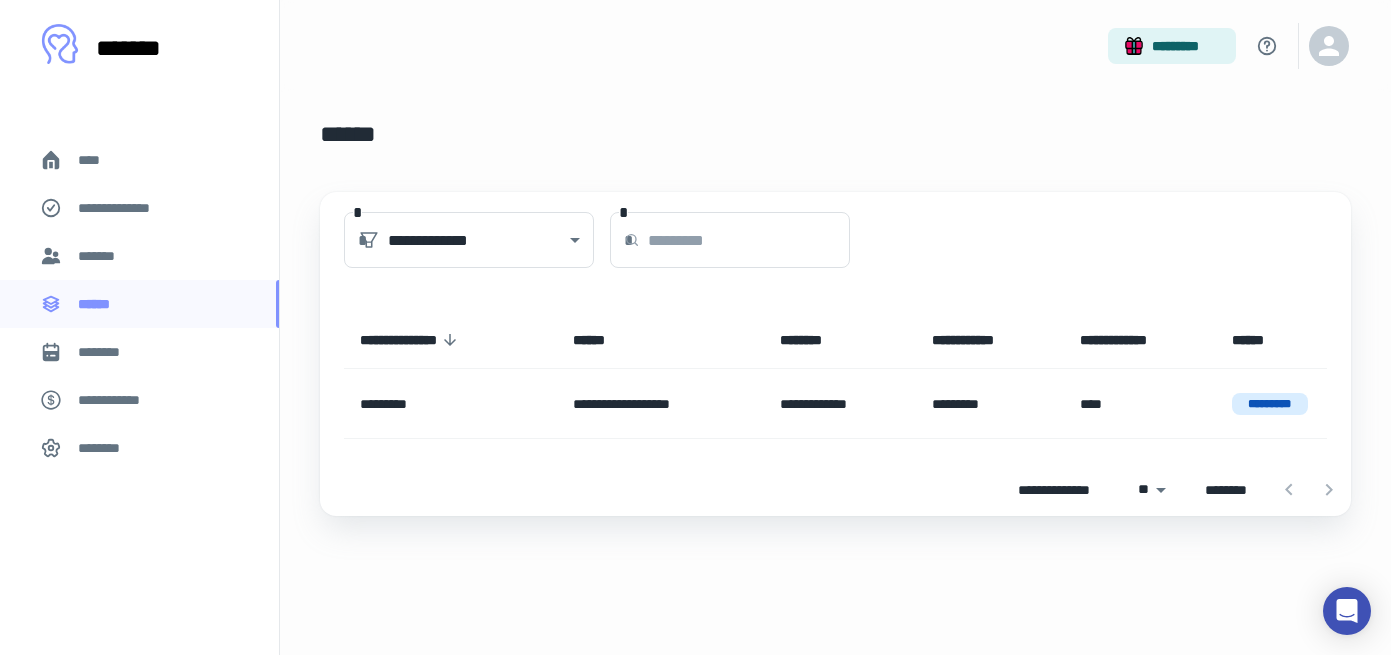 click on "*******" at bounding box center (100, 256) 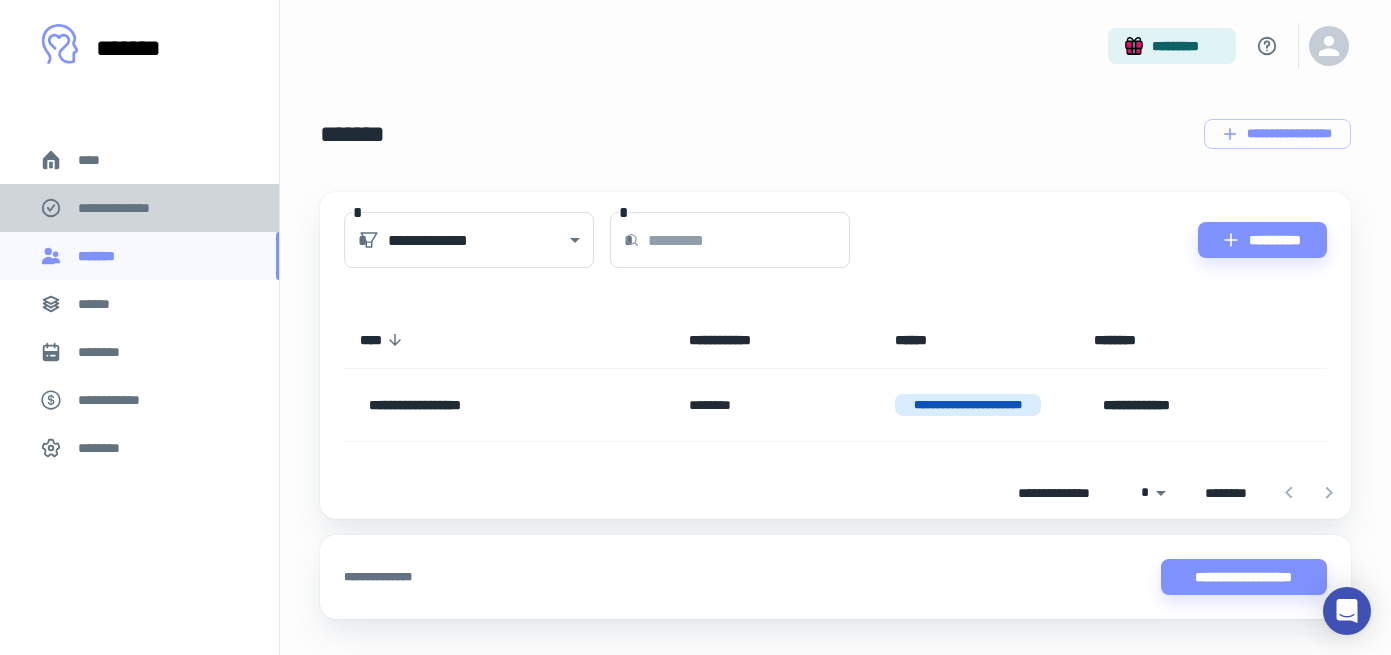 click on "**********" at bounding box center (127, 208) 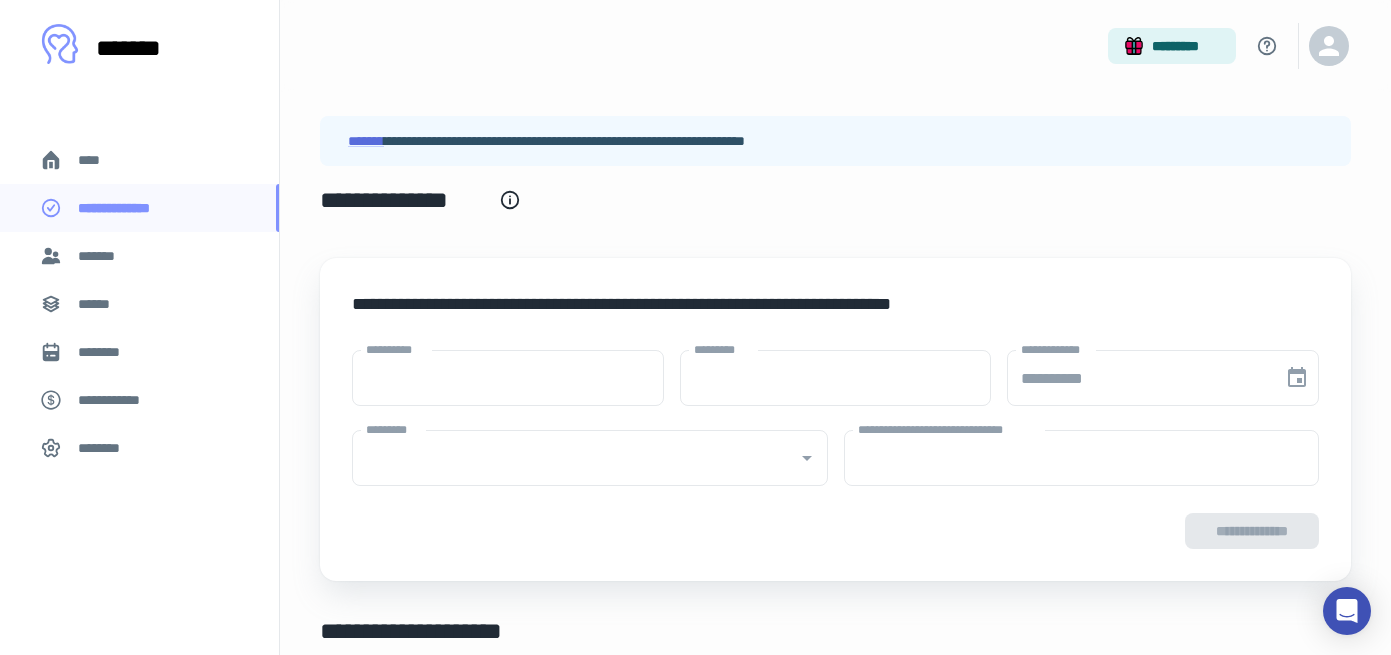 type on "****" 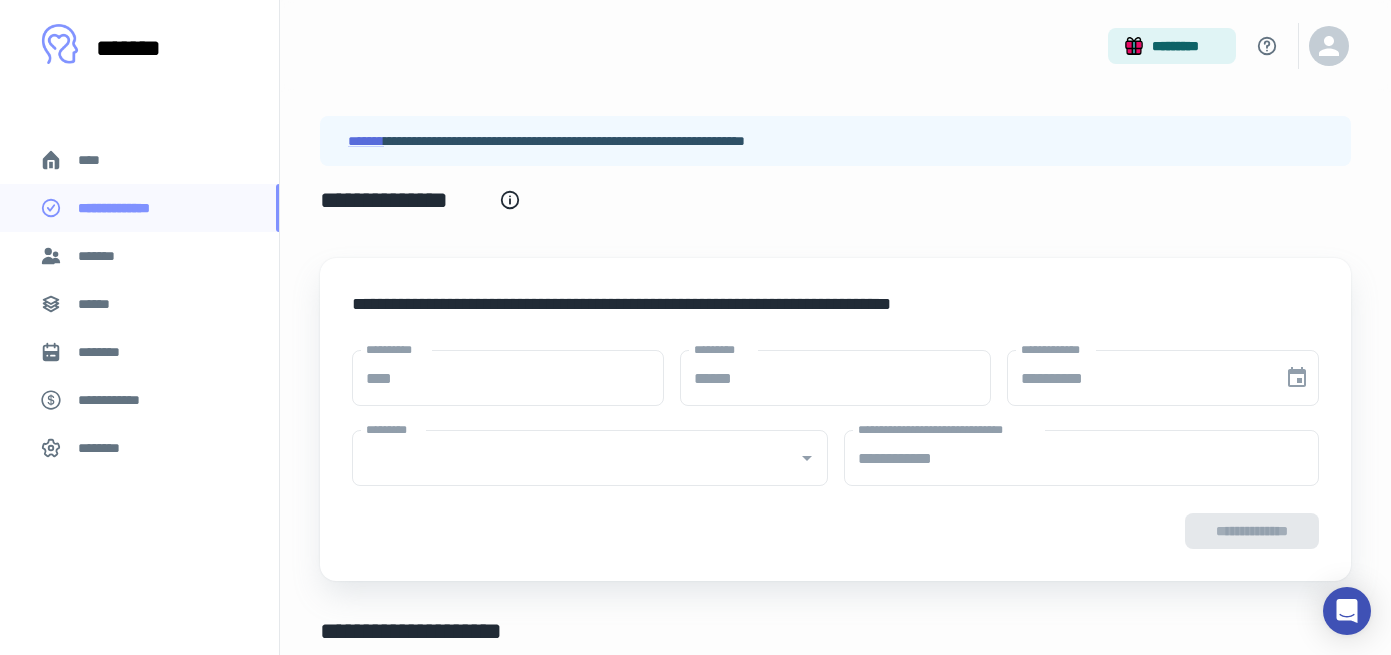 type on "**********" 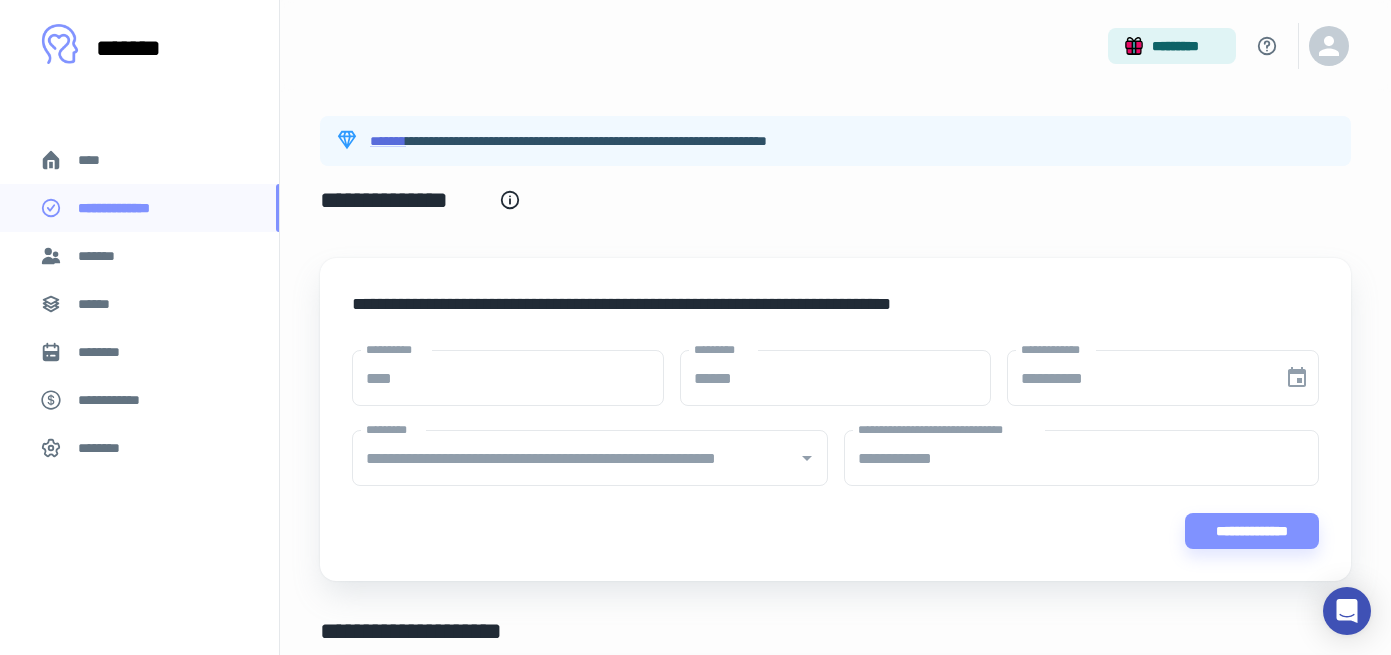 click on "****" at bounding box center (97, 160) 